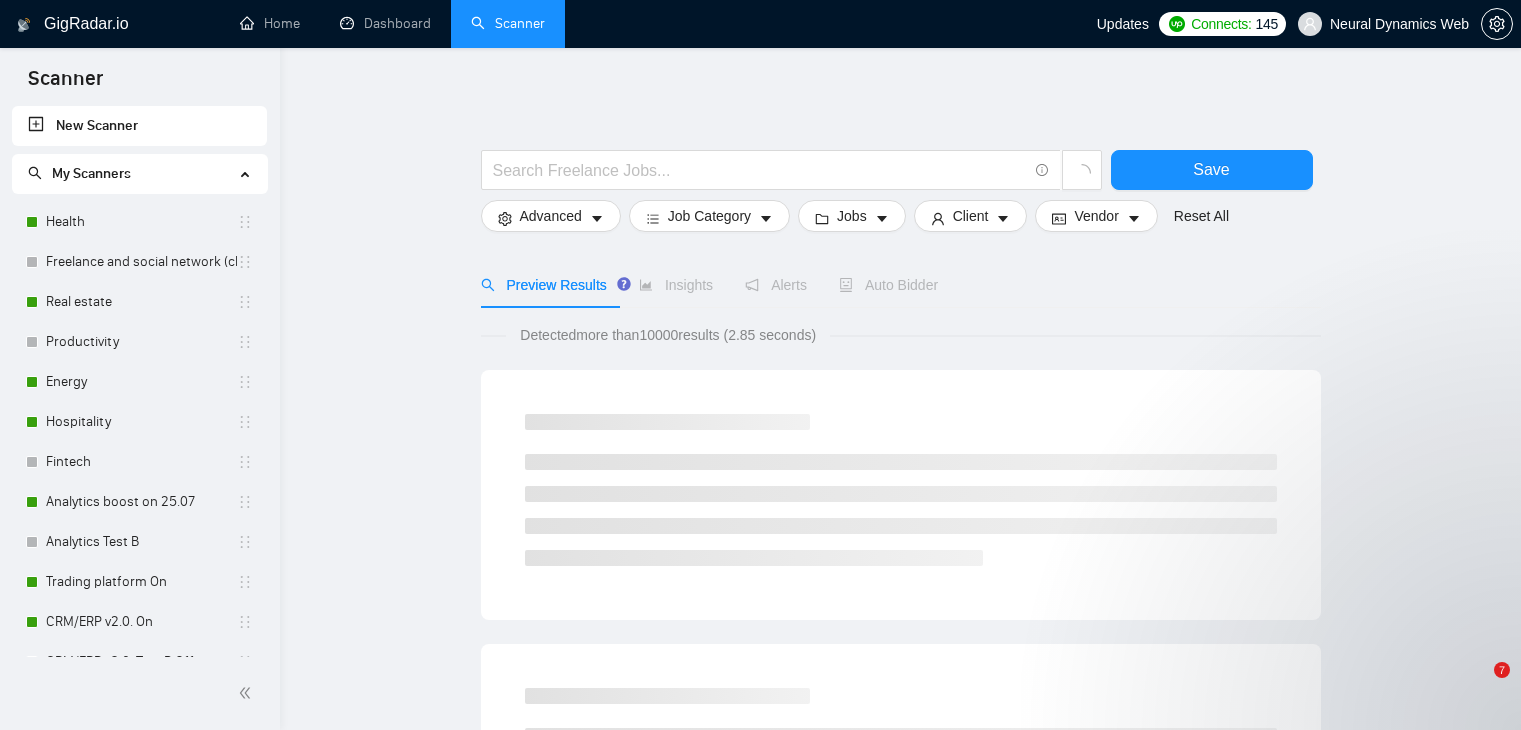 scroll, scrollTop: 0, scrollLeft: 0, axis: both 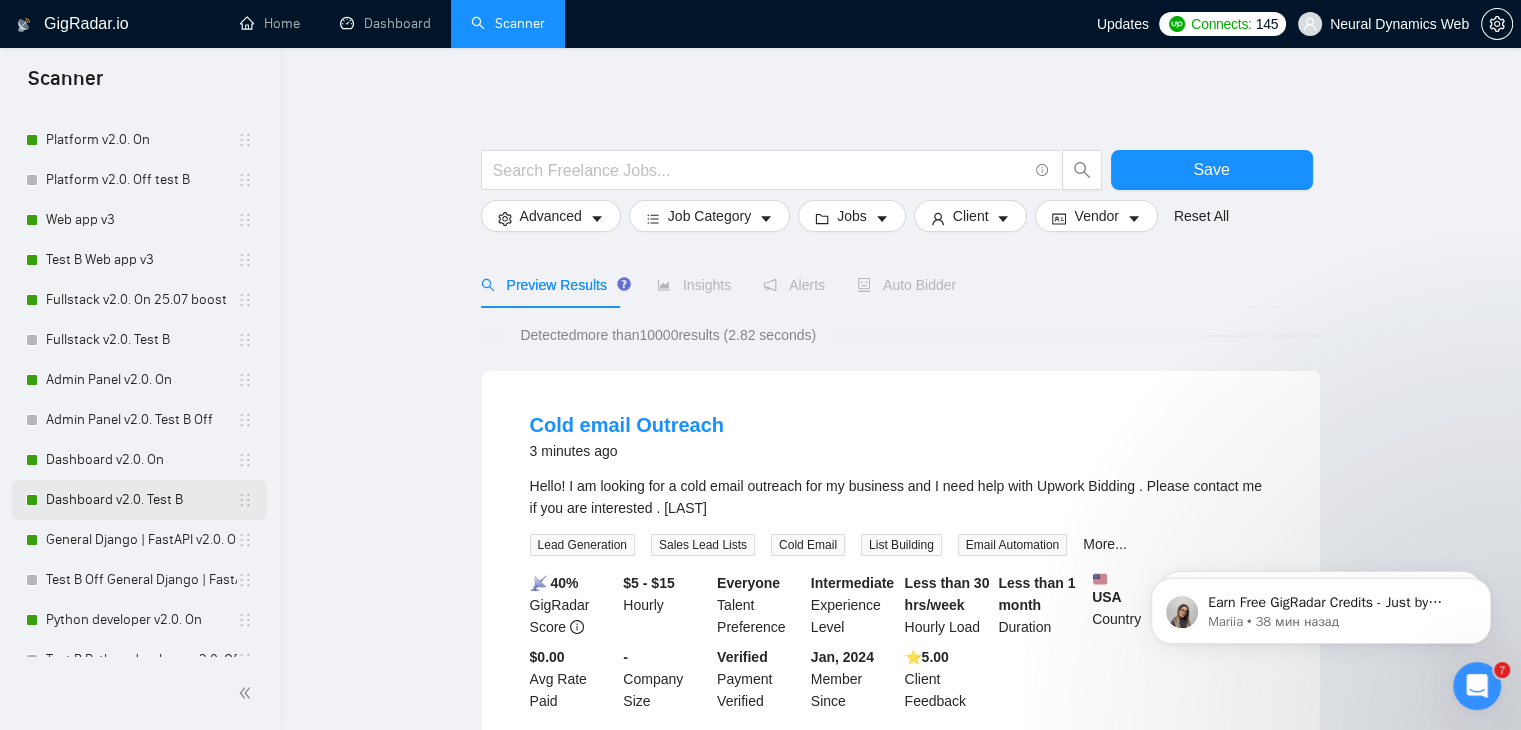 click on "Dashboard v2.0. Test B" at bounding box center (141, 500) 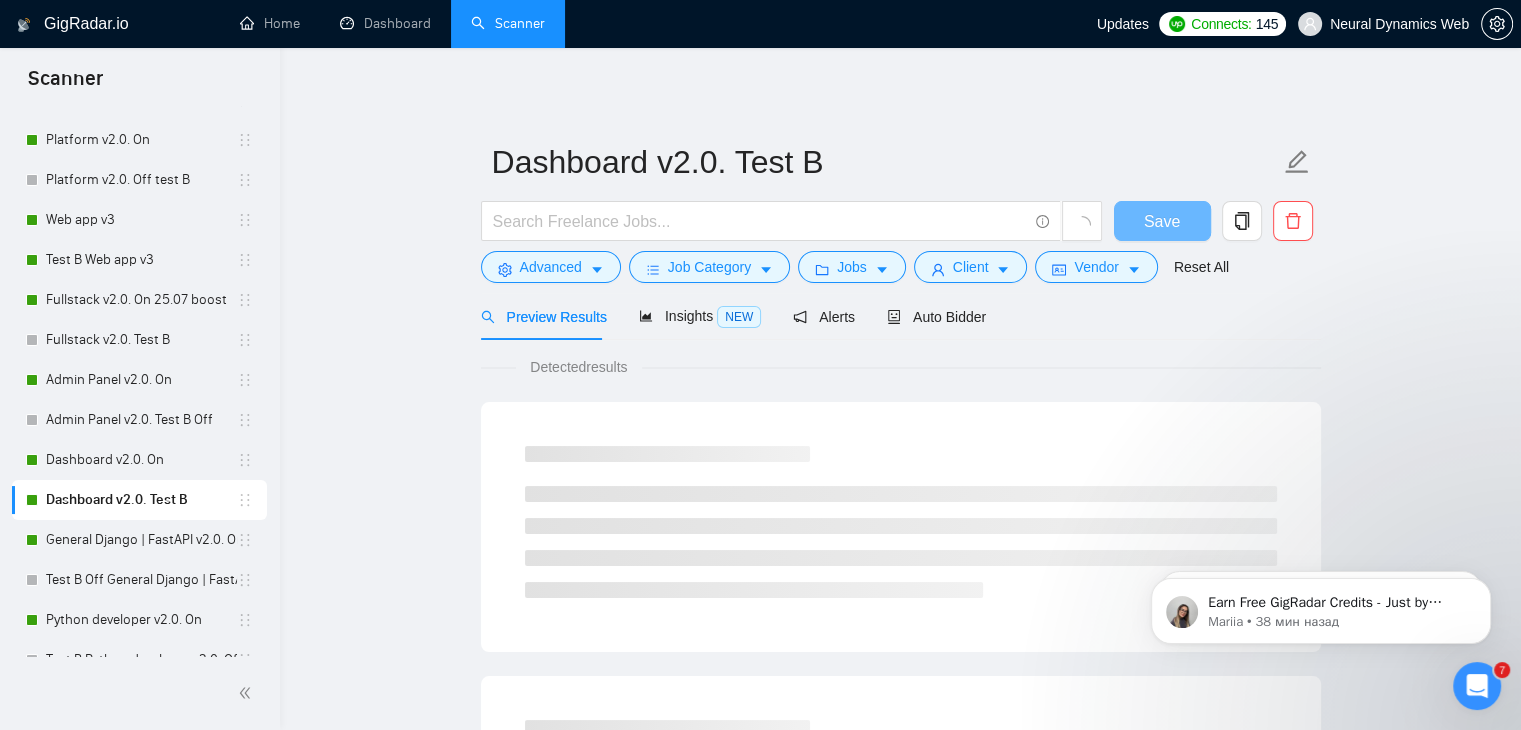 click on "Auto Bidder" at bounding box center (936, 316) 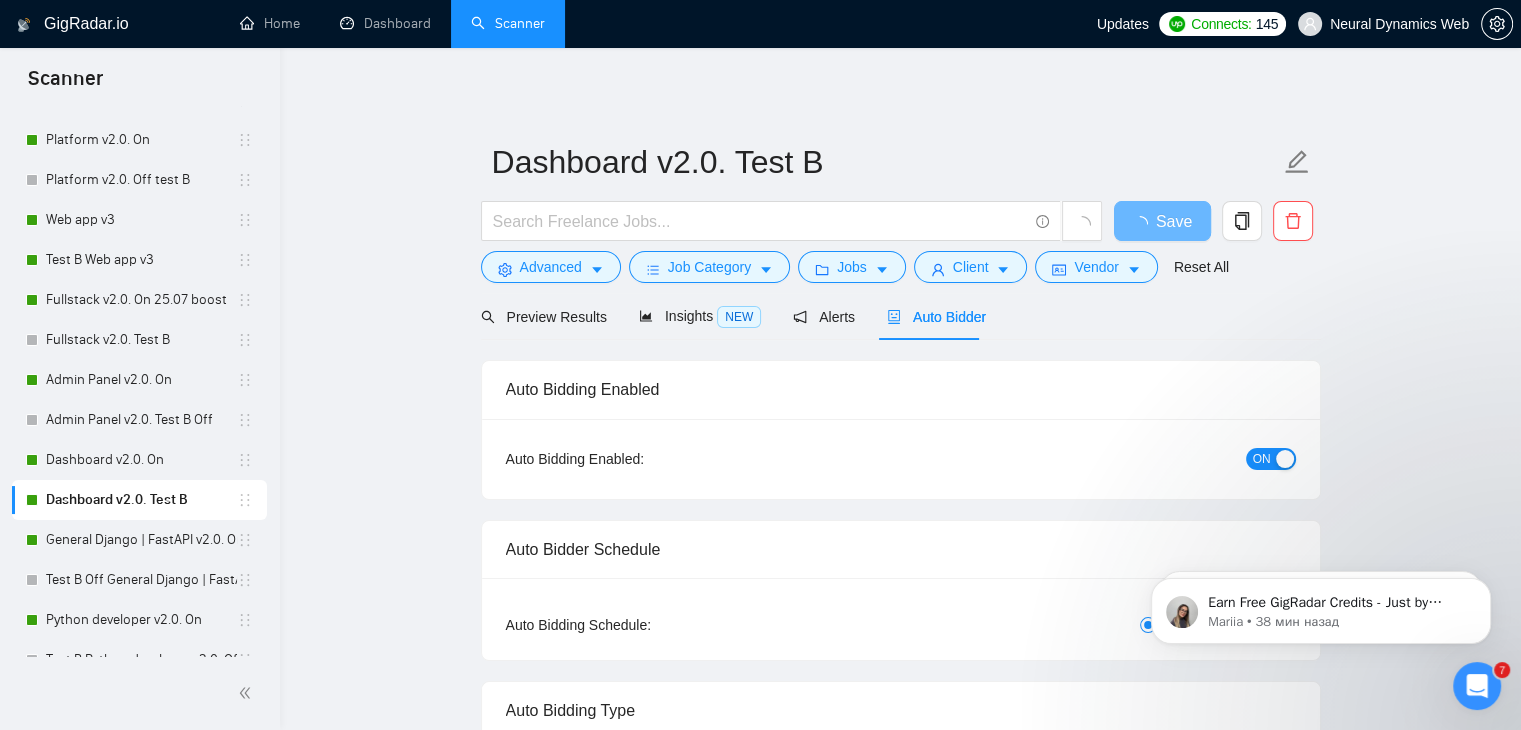type 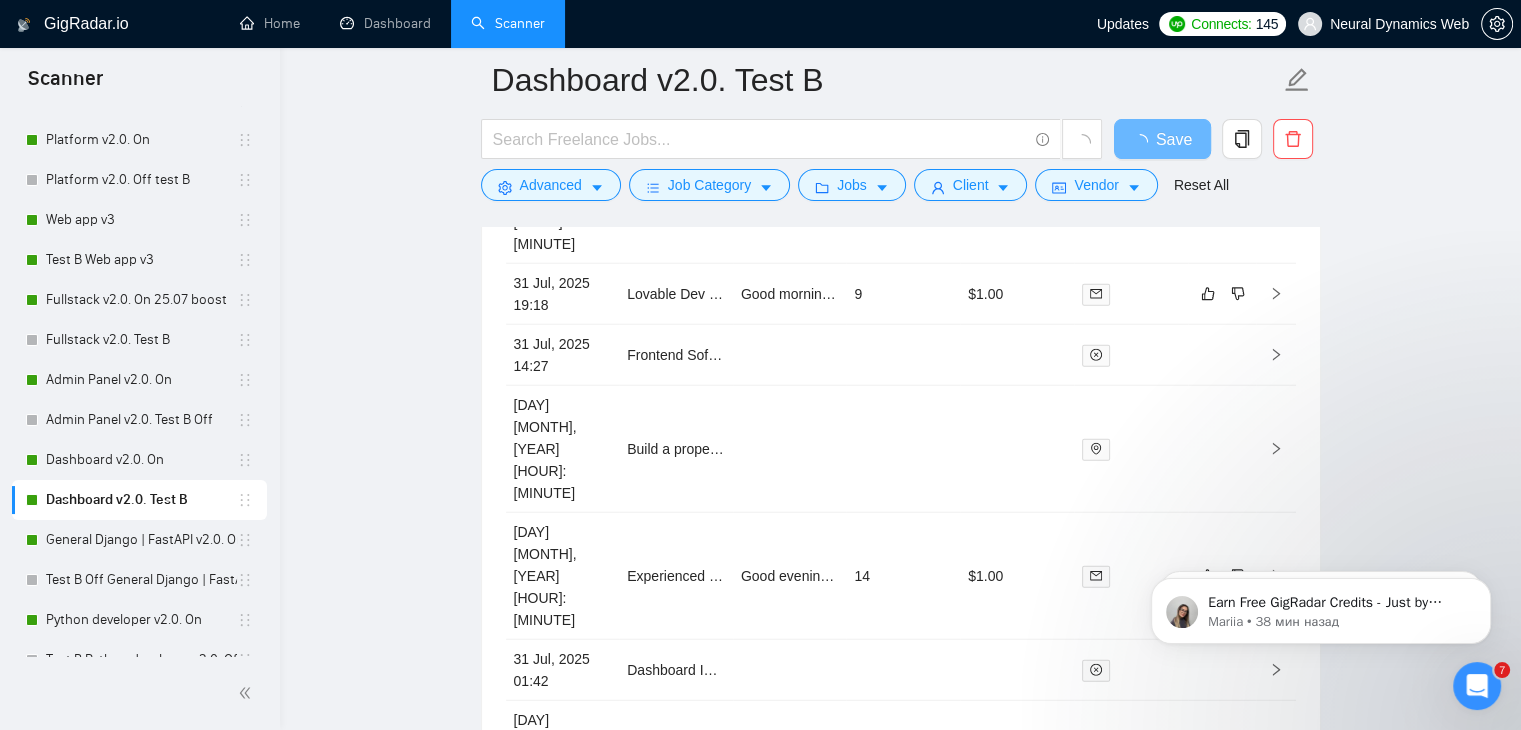 scroll, scrollTop: 5249, scrollLeft: 0, axis: vertical 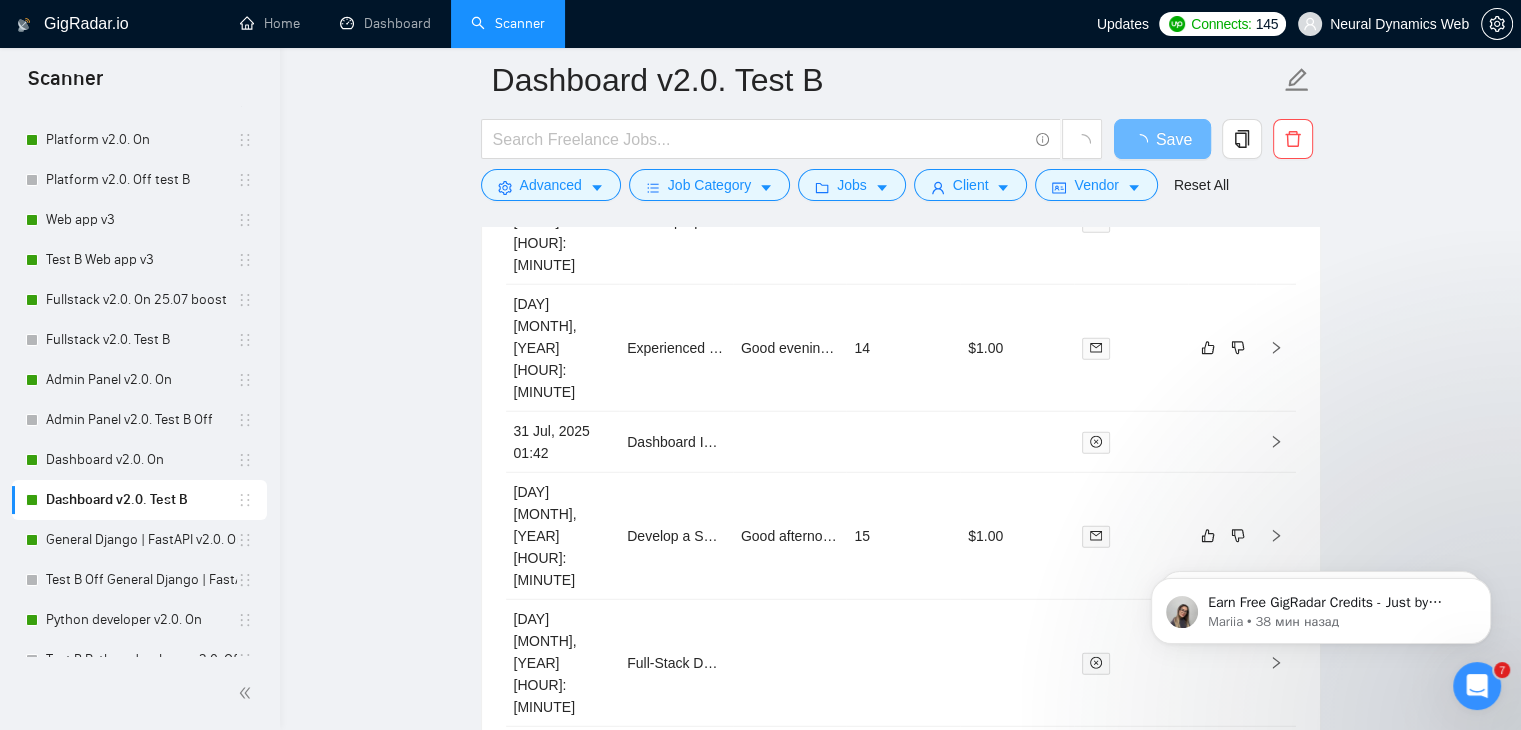 drag, startPoint x: 1125, startPoint y: 560, endPoint x: 1125, endPoint y: 543, distance: 17 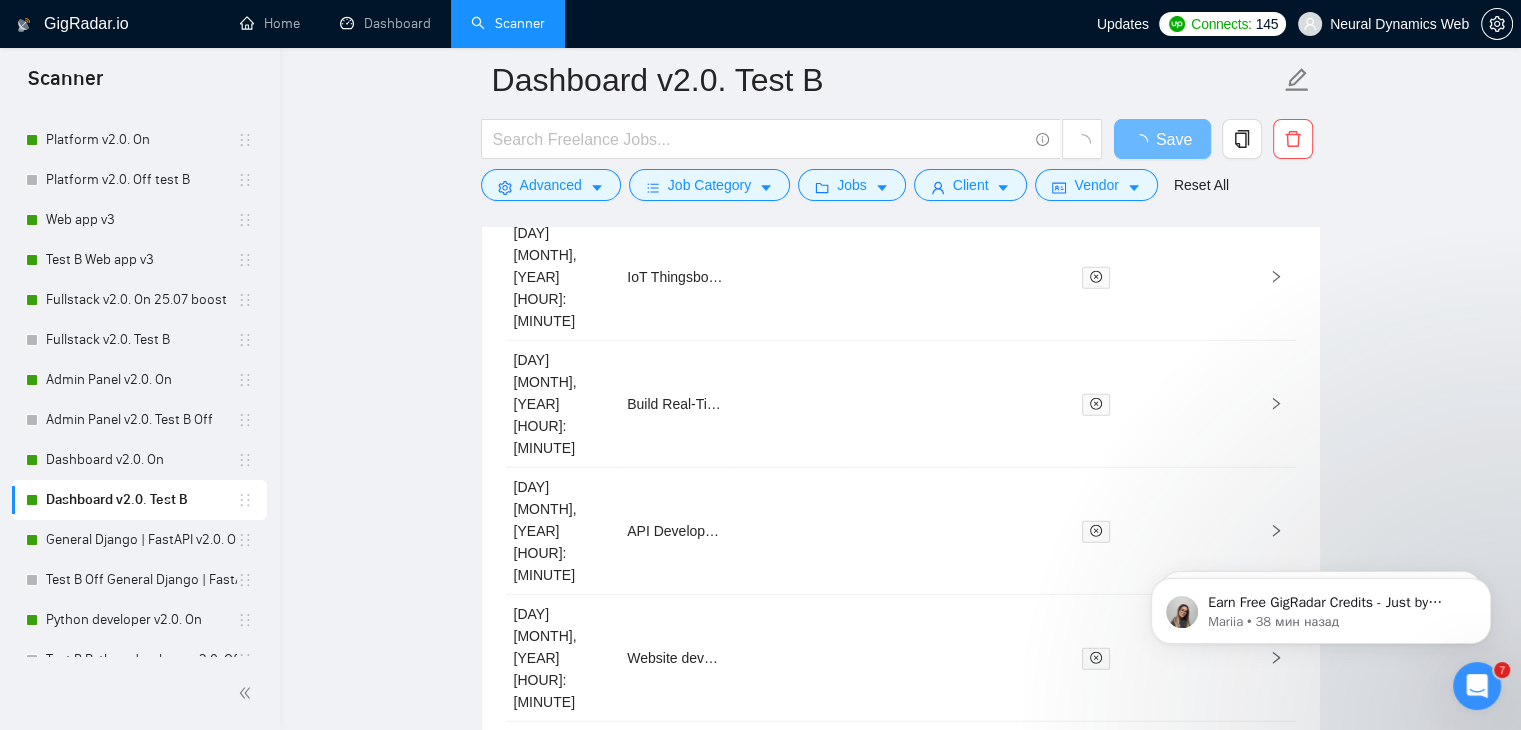 scroll, scrollTop: 5117, scrollLeft: 0, axis: vertical 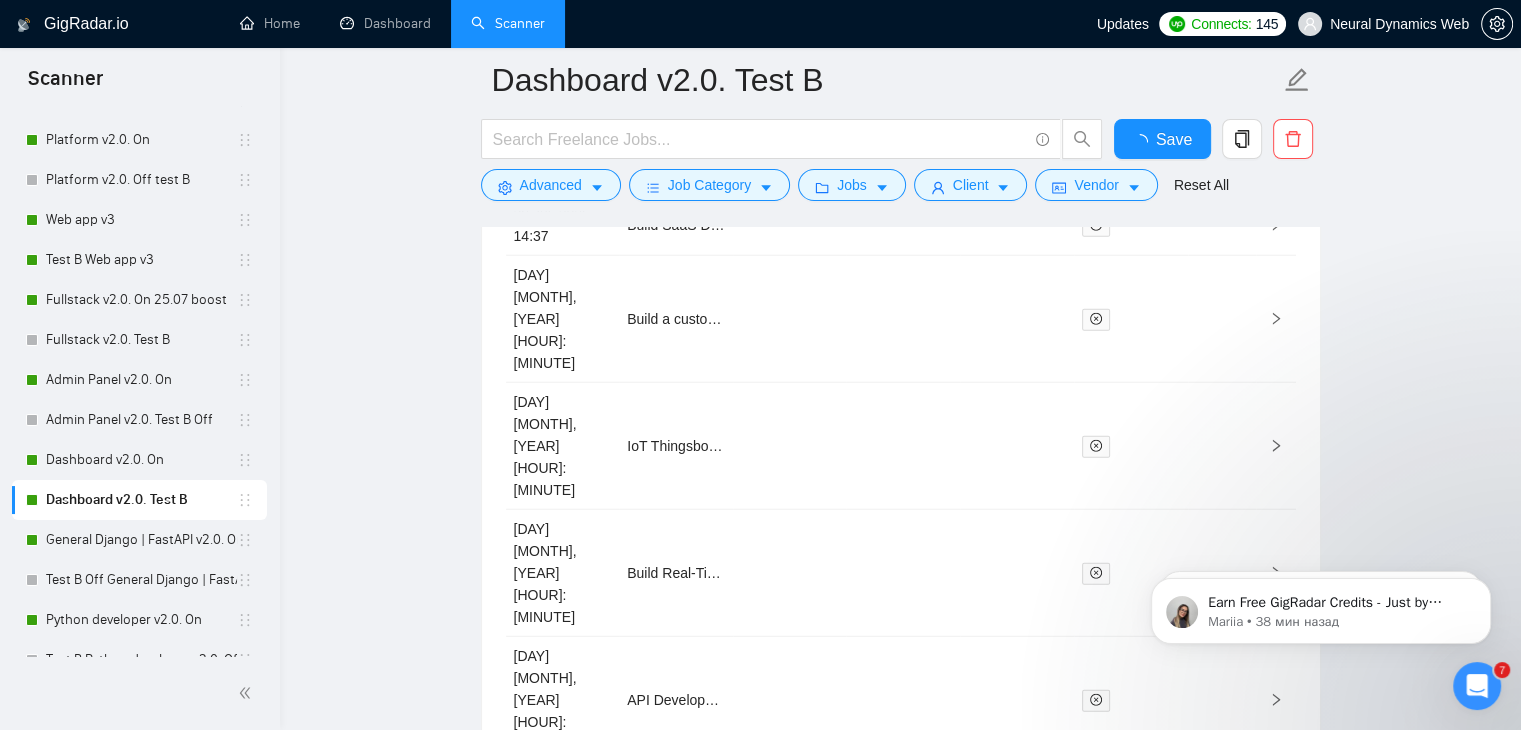 type 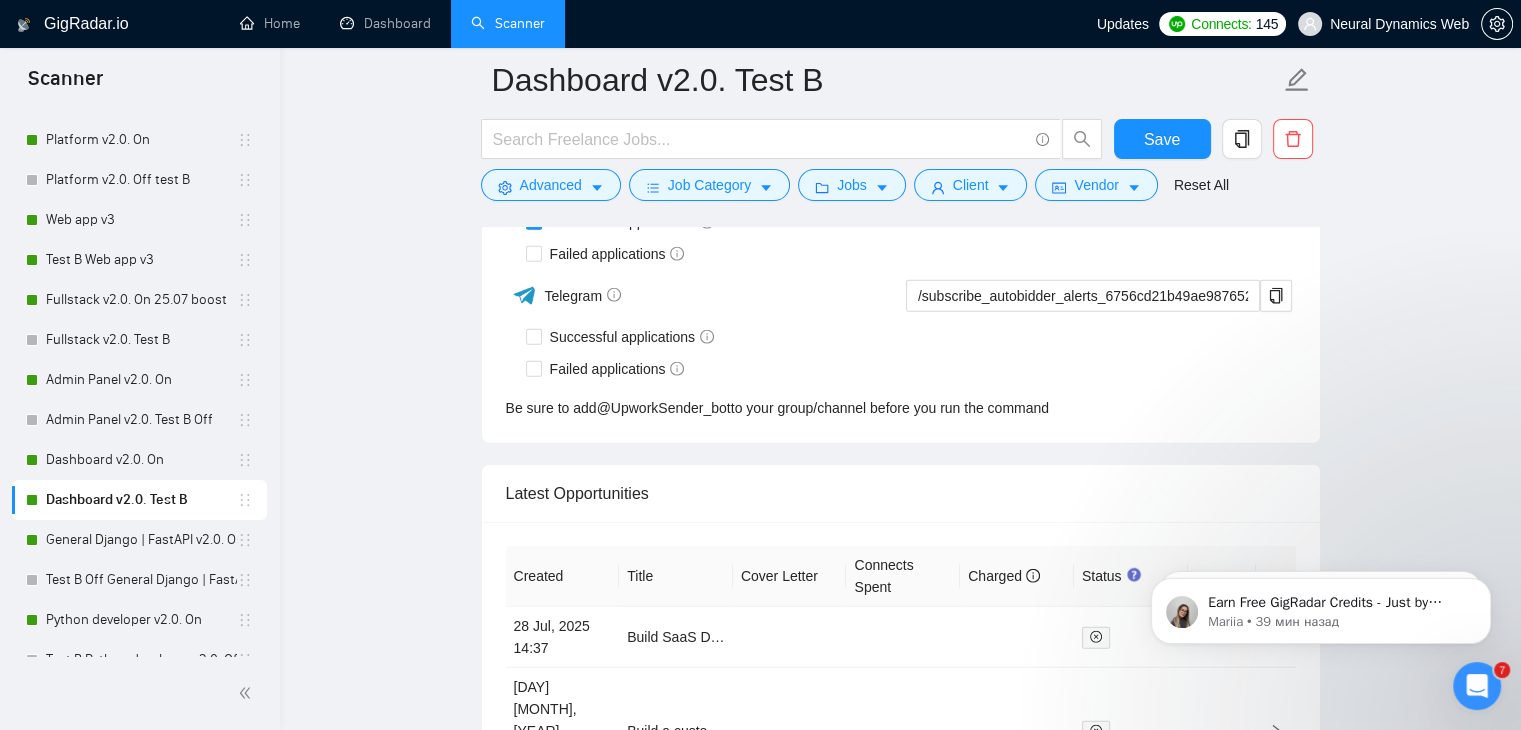 scroll, scrollTop: 4702, scrollLeft: 0, axis: vertical 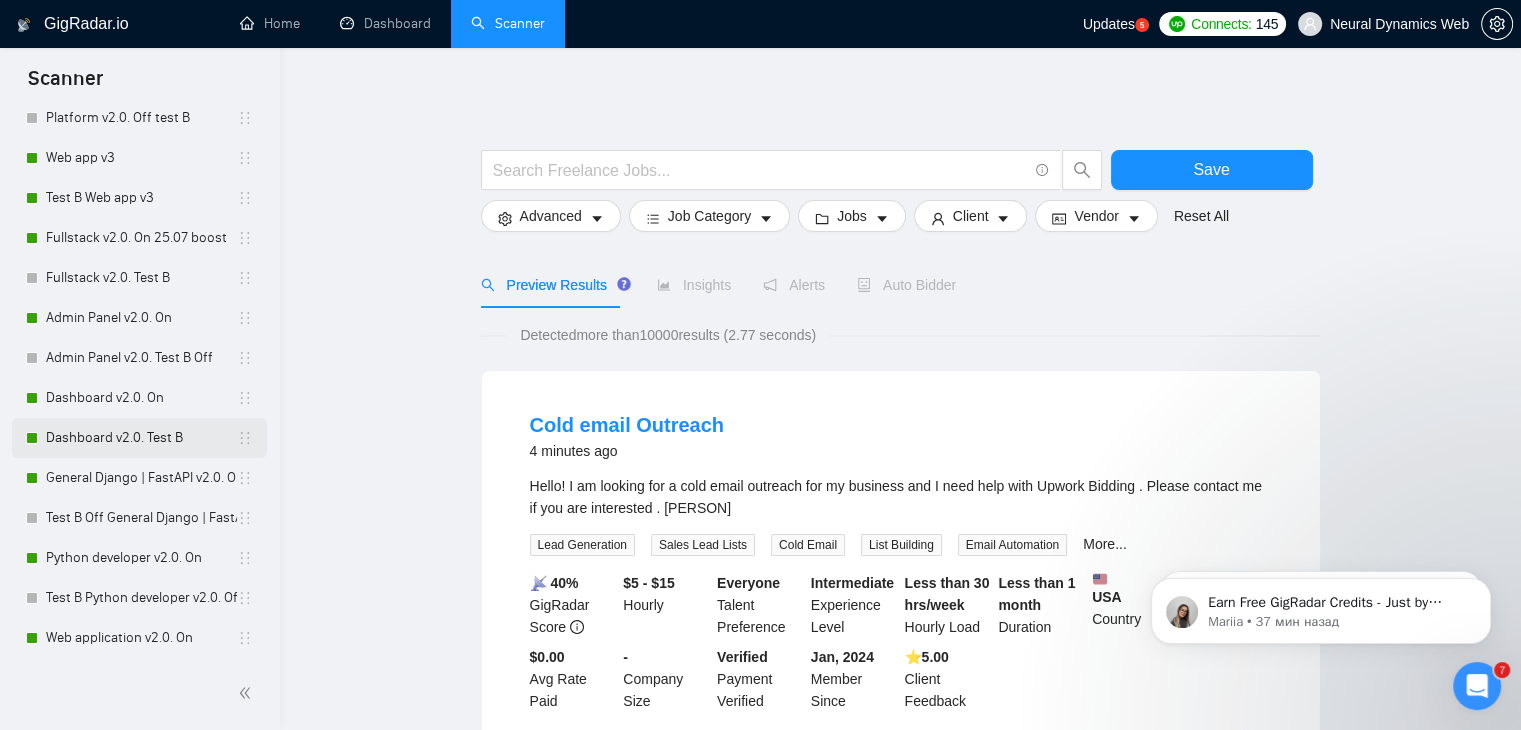 click on "Dashboard v2.0. Test B" at bounding box center [141, 438] 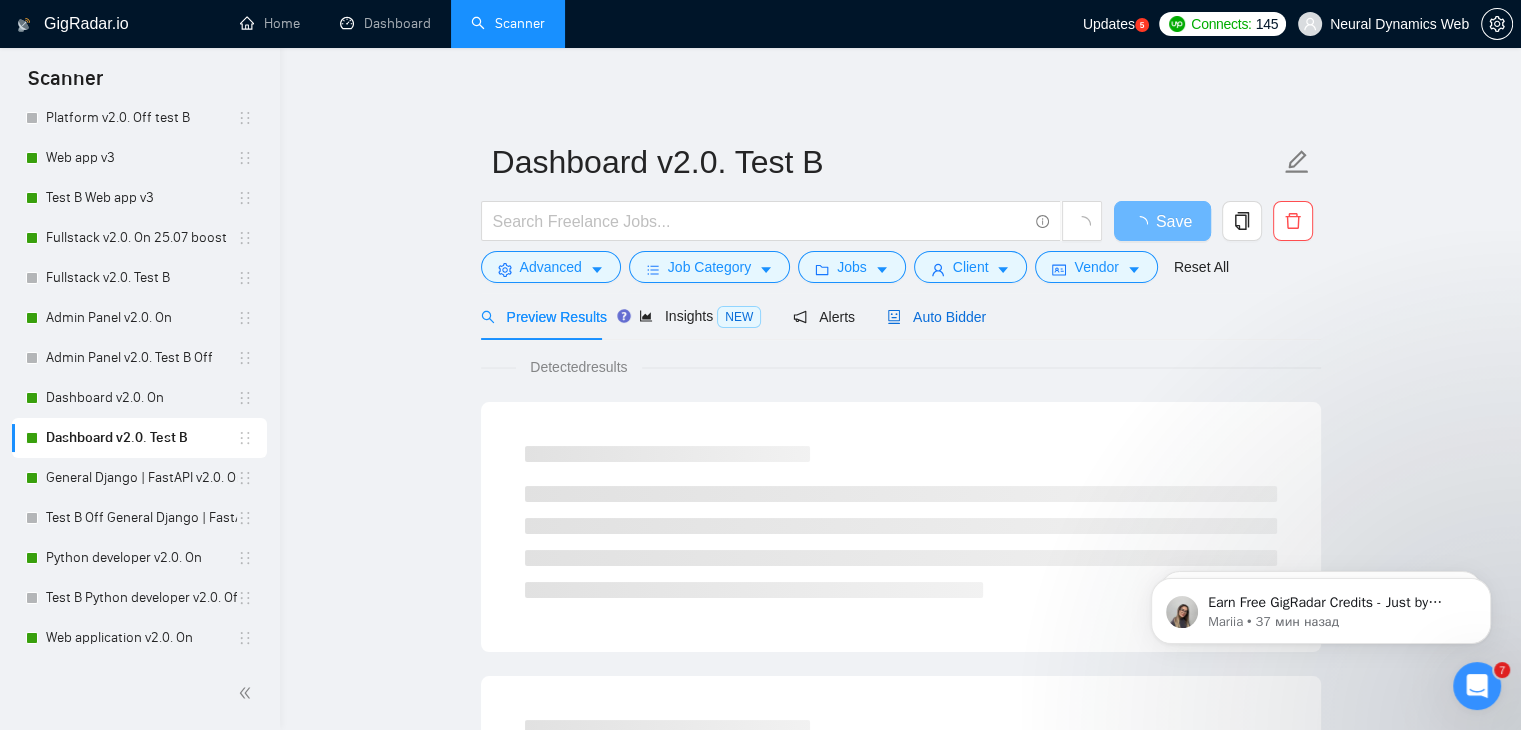 click on "Auto Bidder" at bounding box center (936, 317) 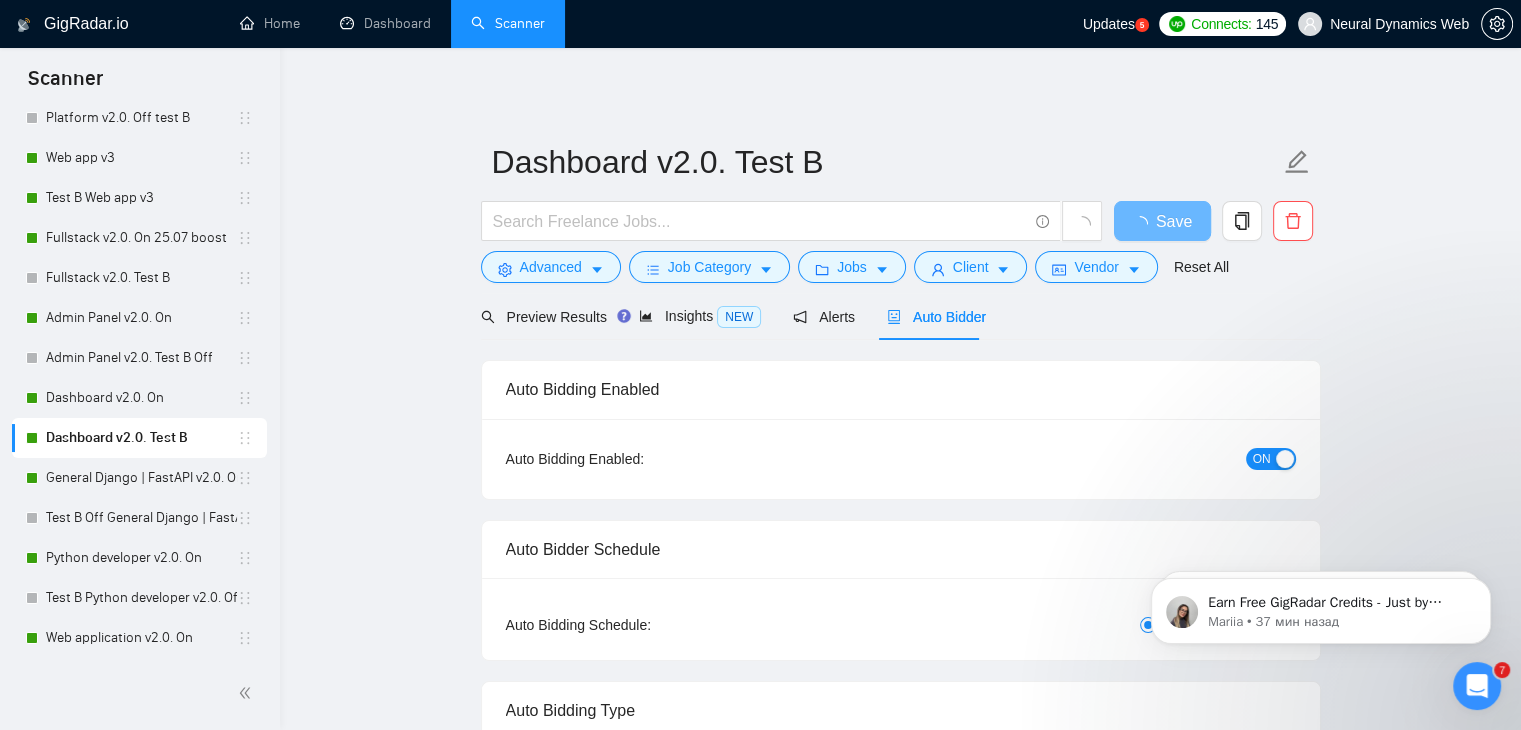 type 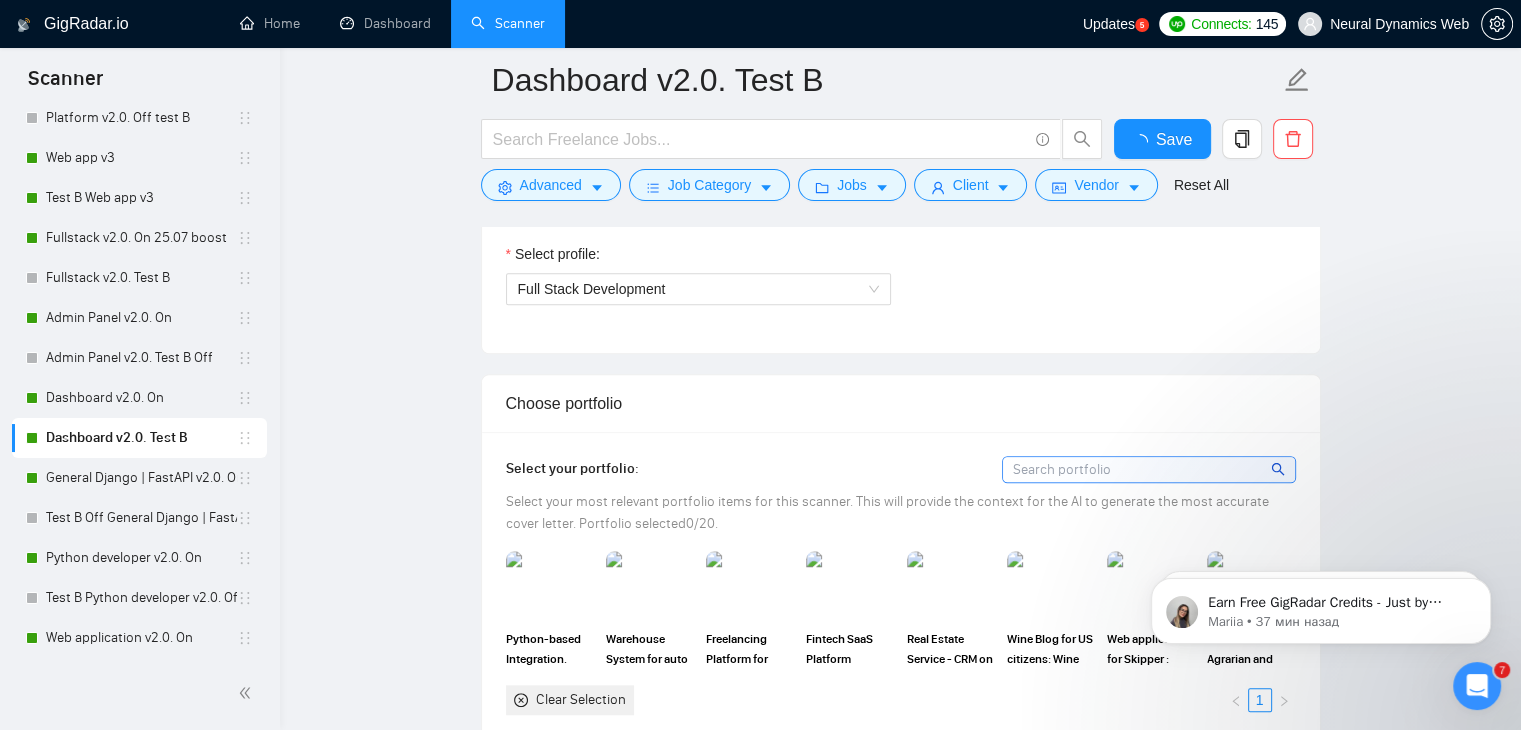 type 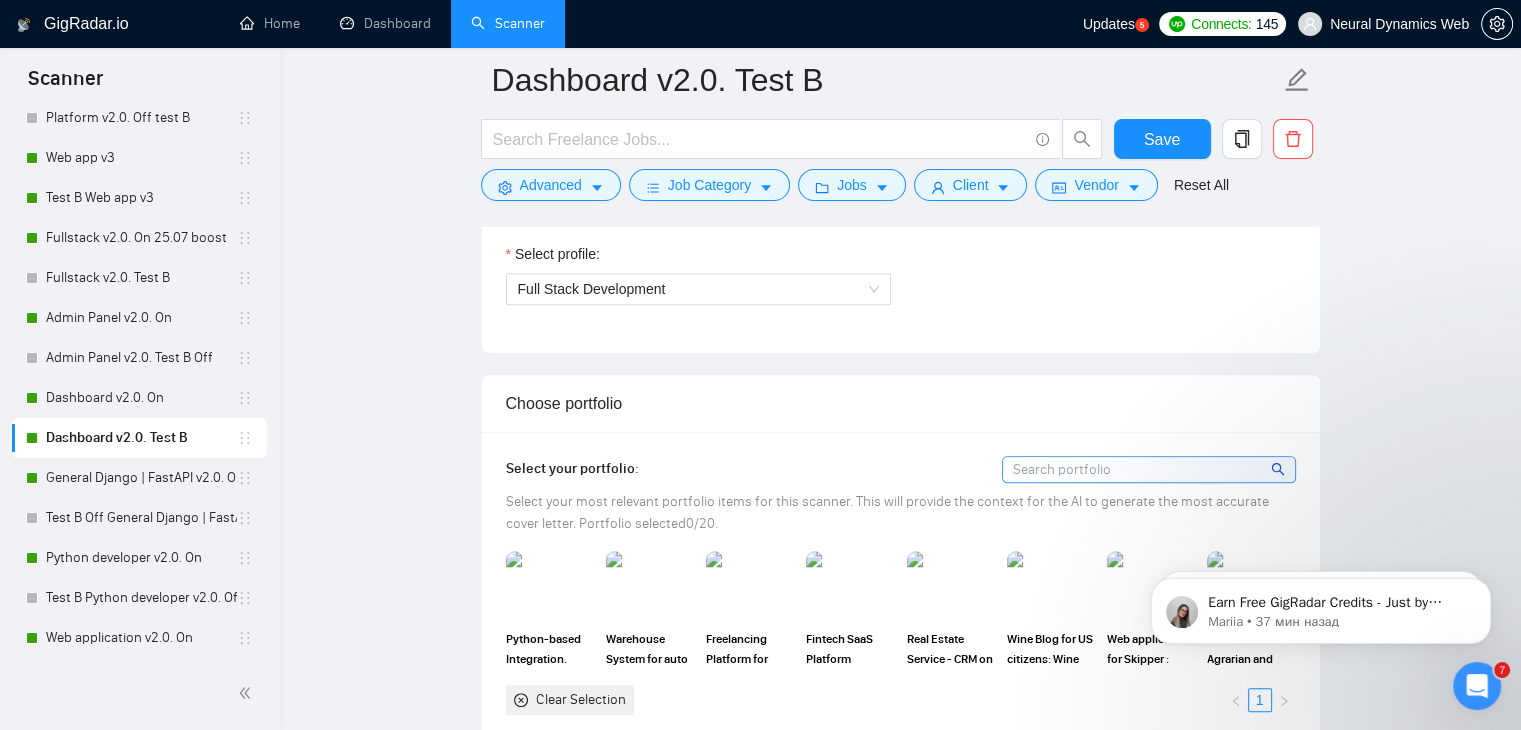 scroll, scrollTop: 1763, scrollLeft: 0, axis: vertical 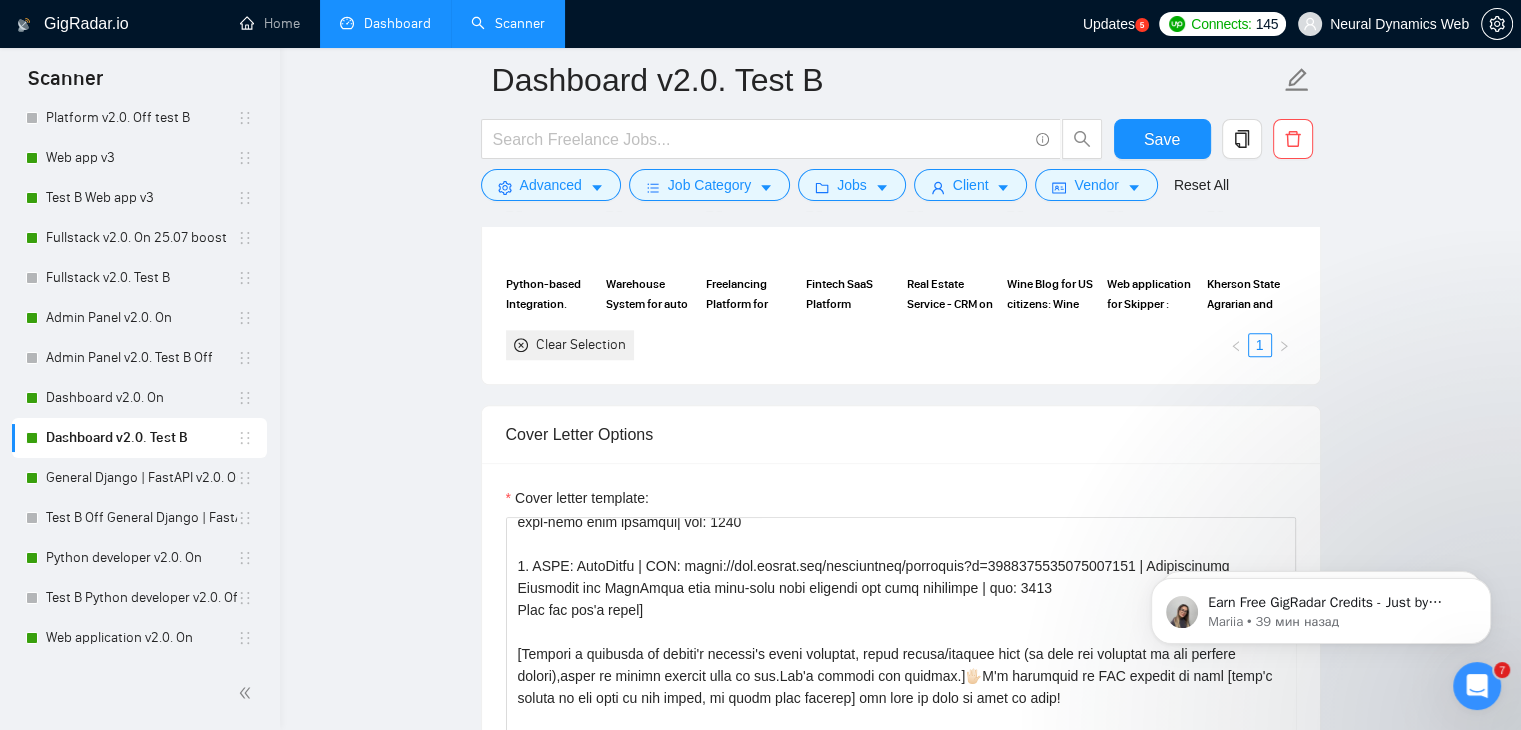 click on "Dashboard" at bounding box center (385, 23) 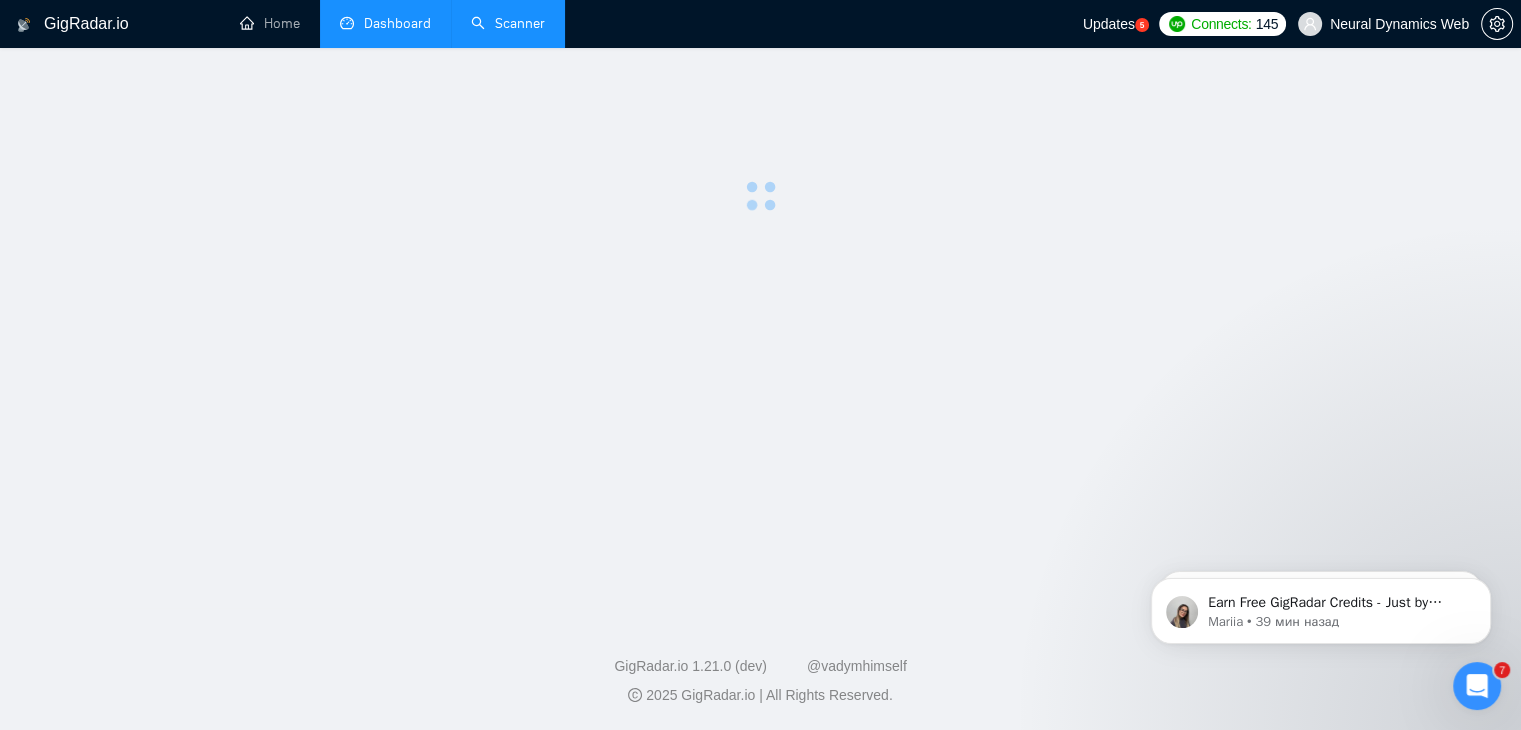 scroll, scrollTop: 0, scrollLeft: 0, axis: both 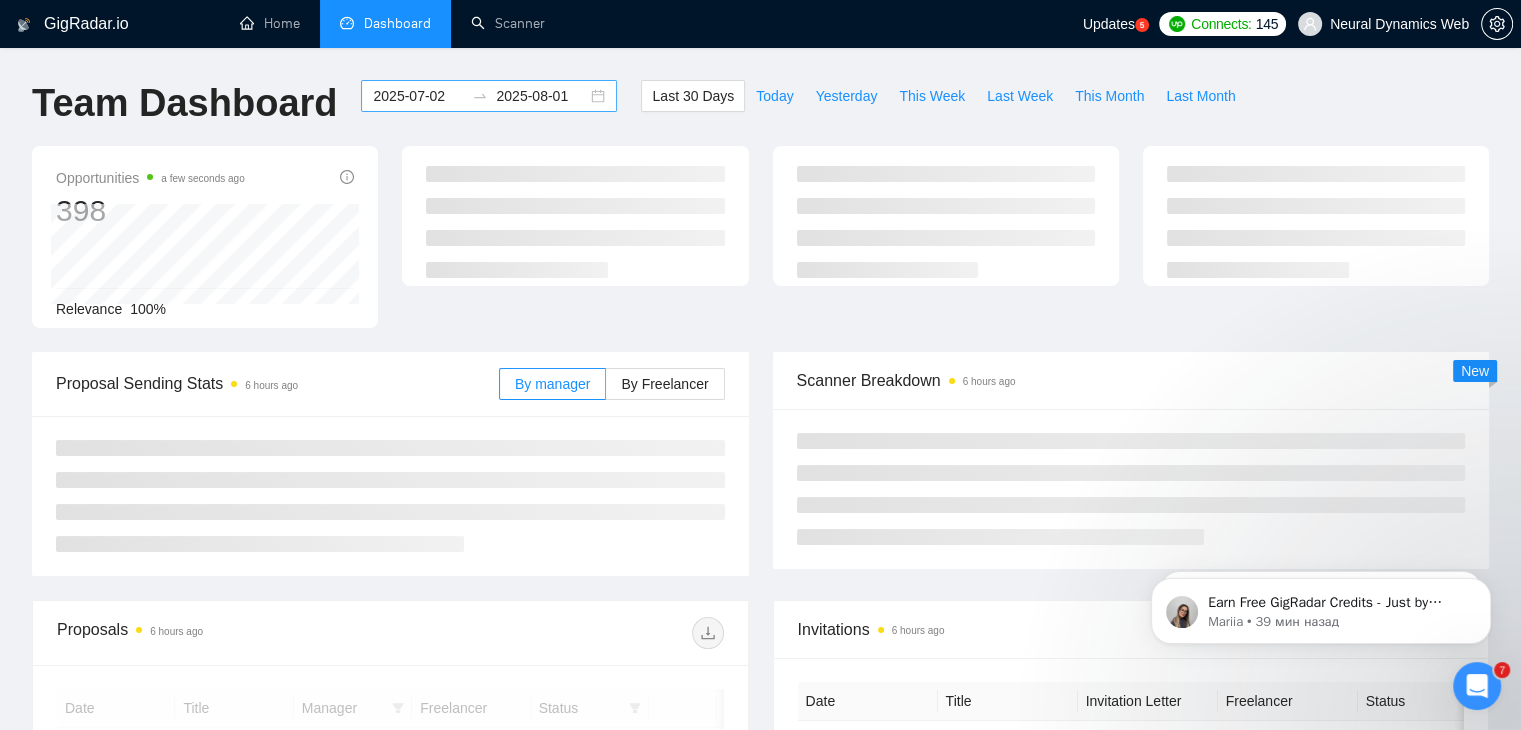click on "2025-07-02 2025-08-01" at bounding box center (489, 96) 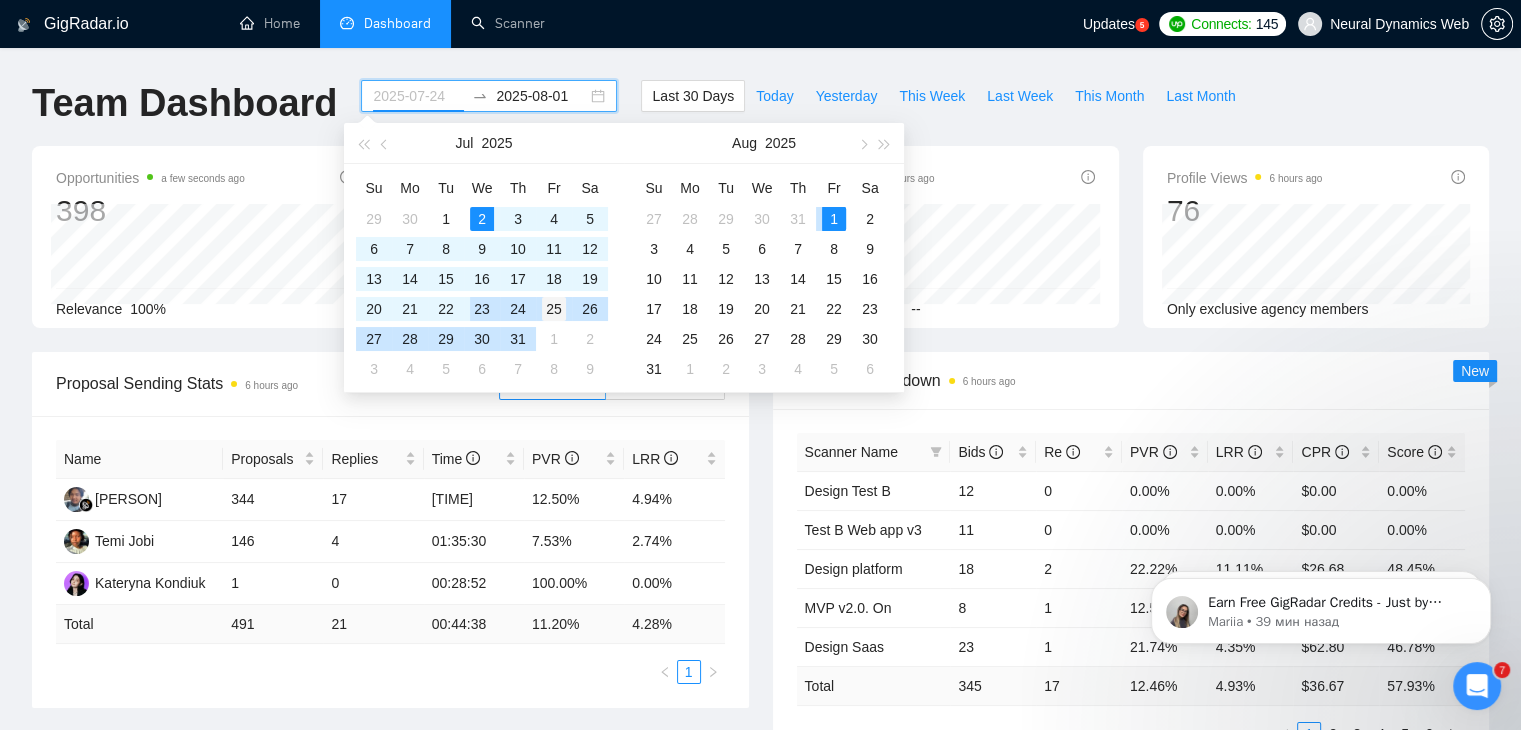 type on "2025-07-25" 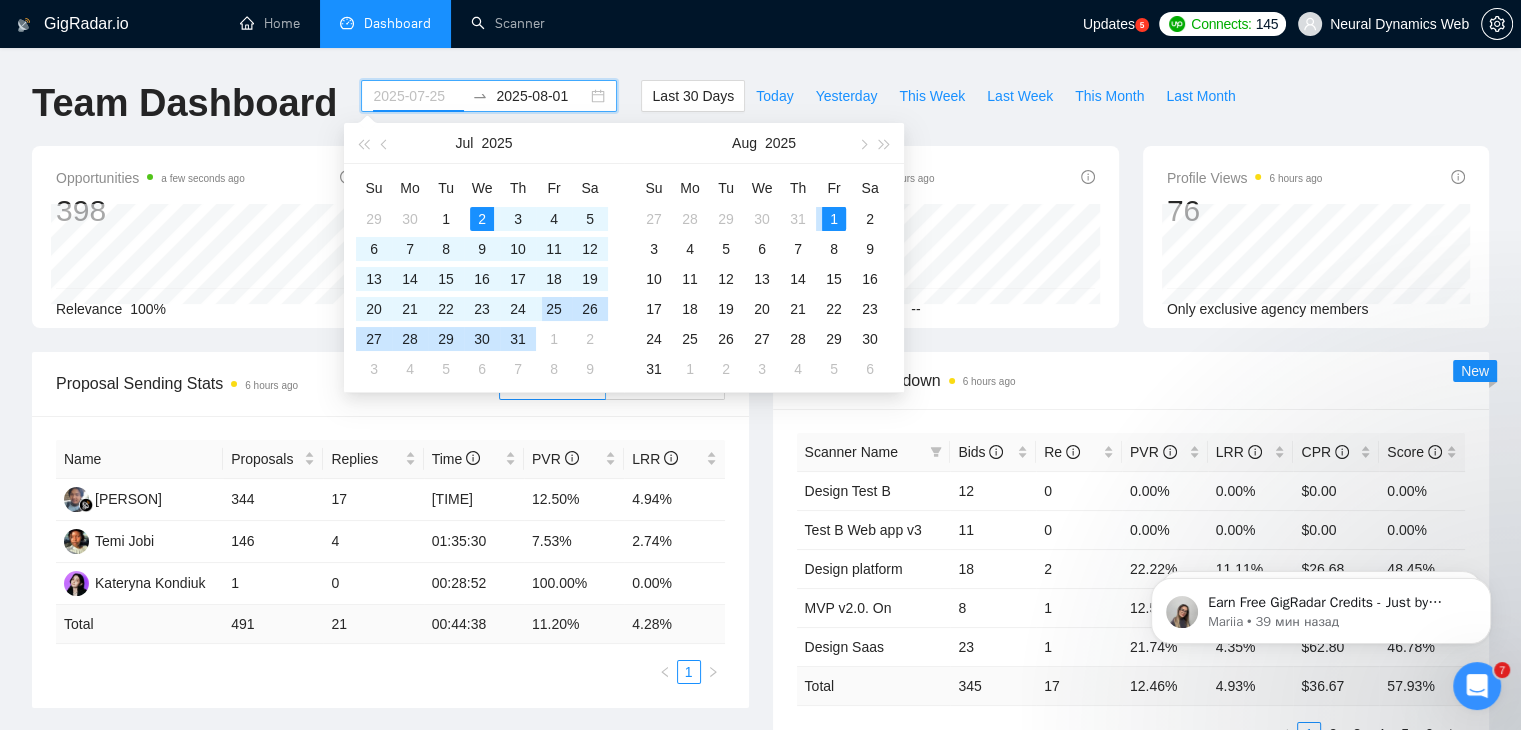 click on "25" at bounding box center (554, 309) 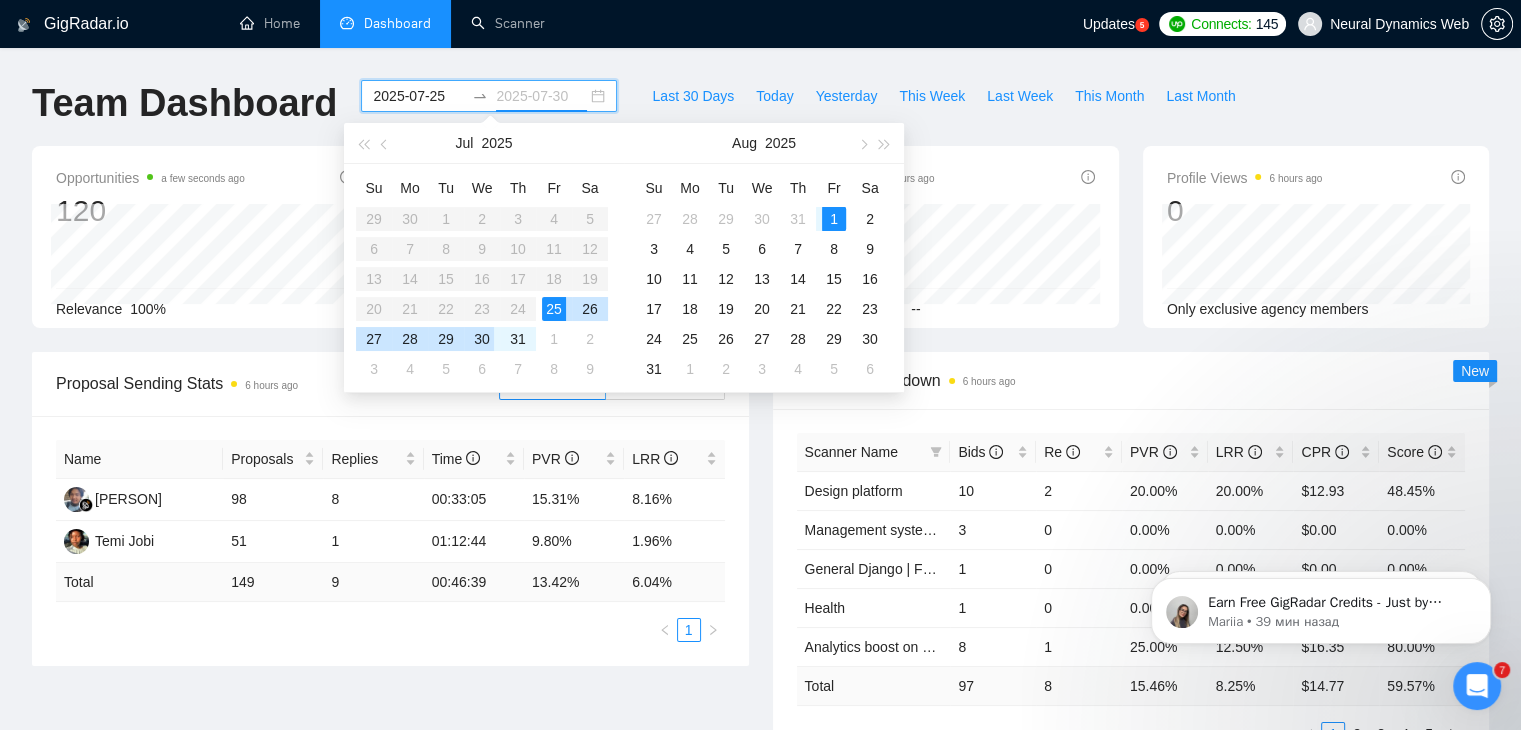 type on "2025-08-01" 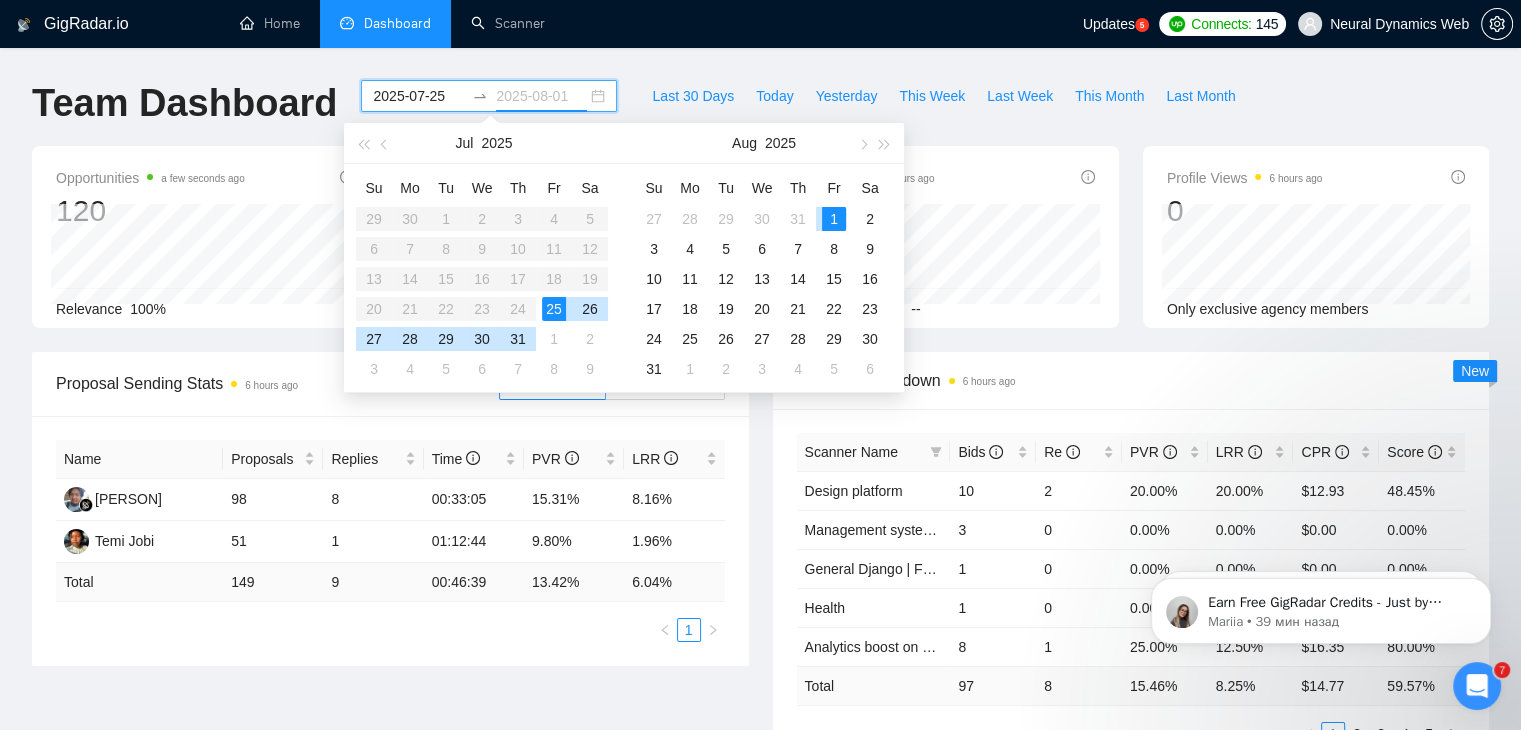 click on "1" at bounding box center [834, 219] 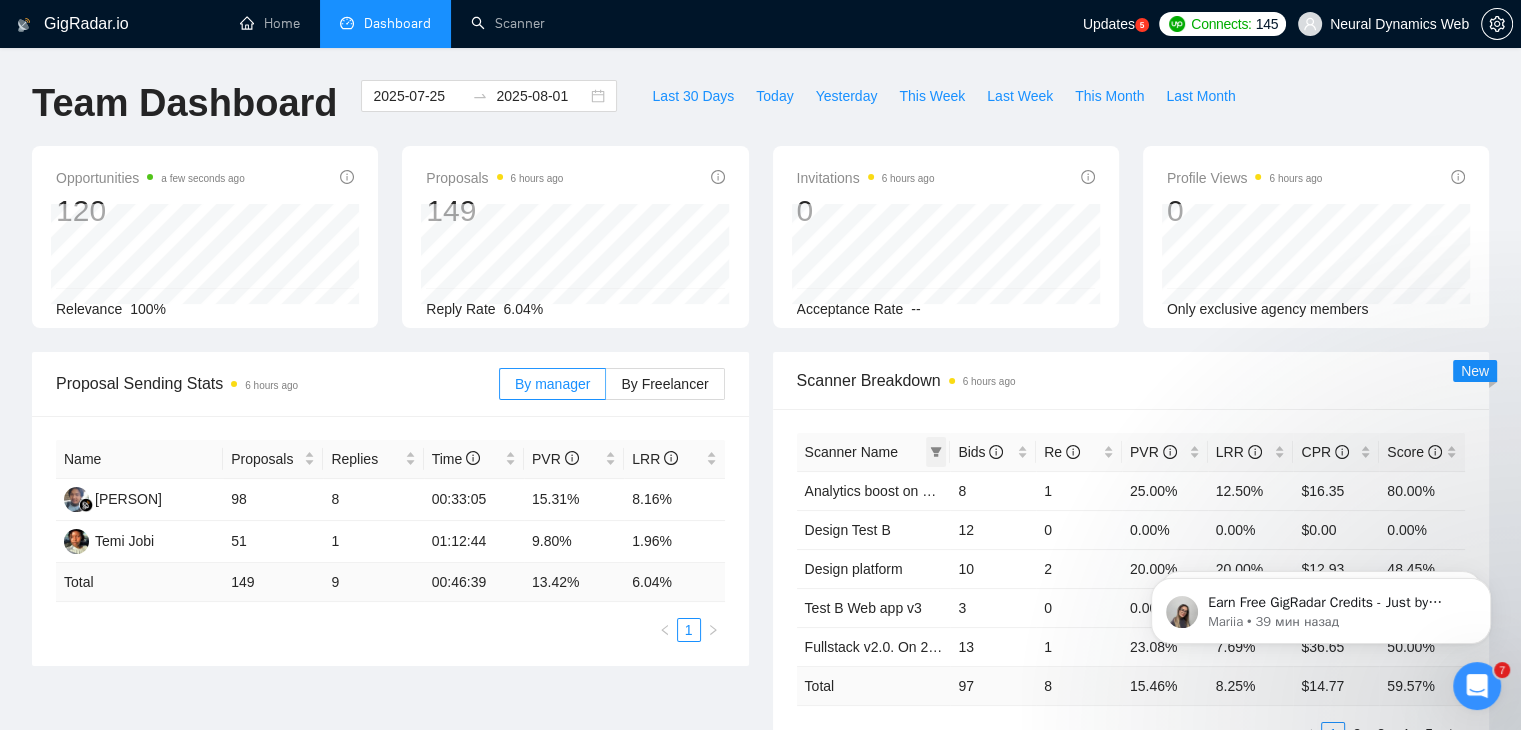 click at bounding box center [936, 452] 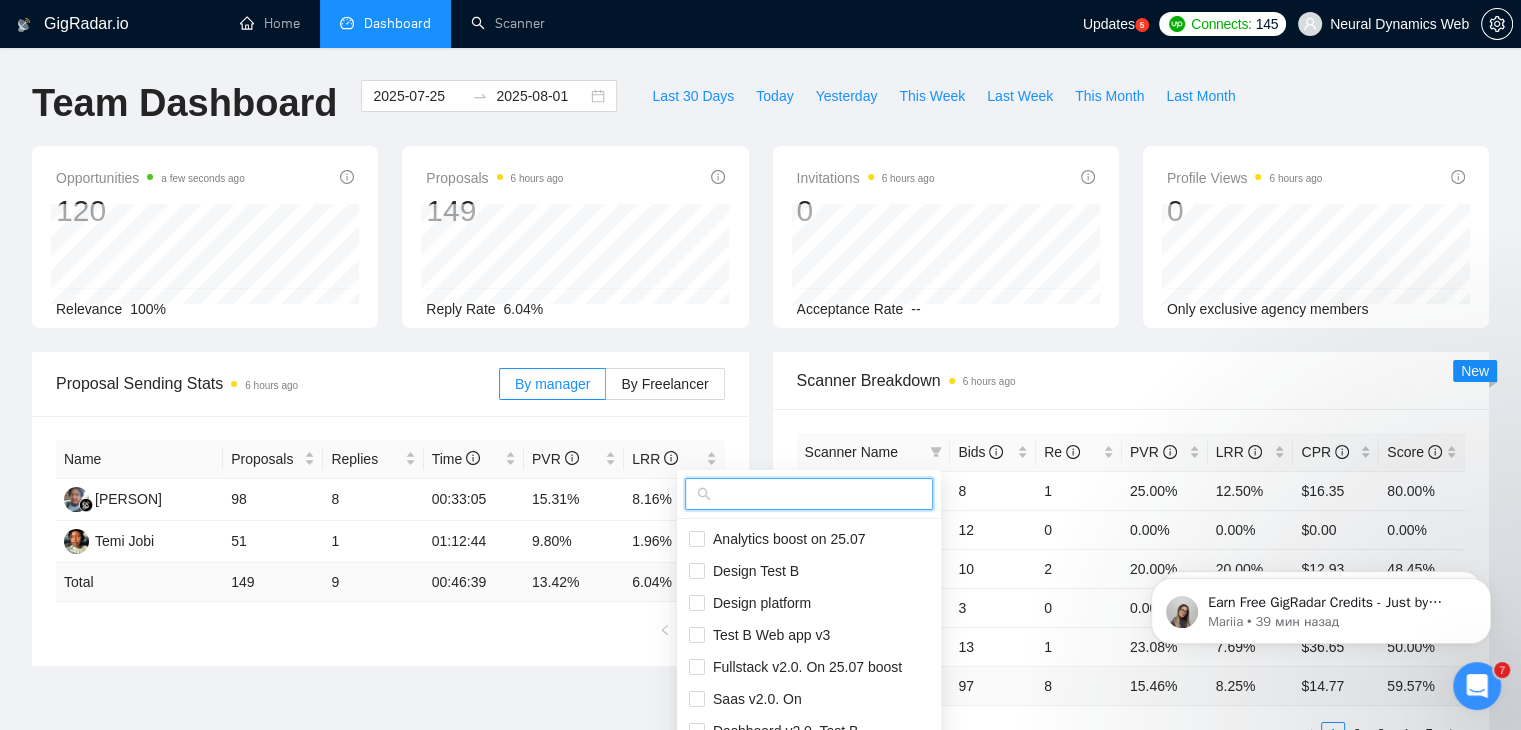 click at bounding box center [818, 494] 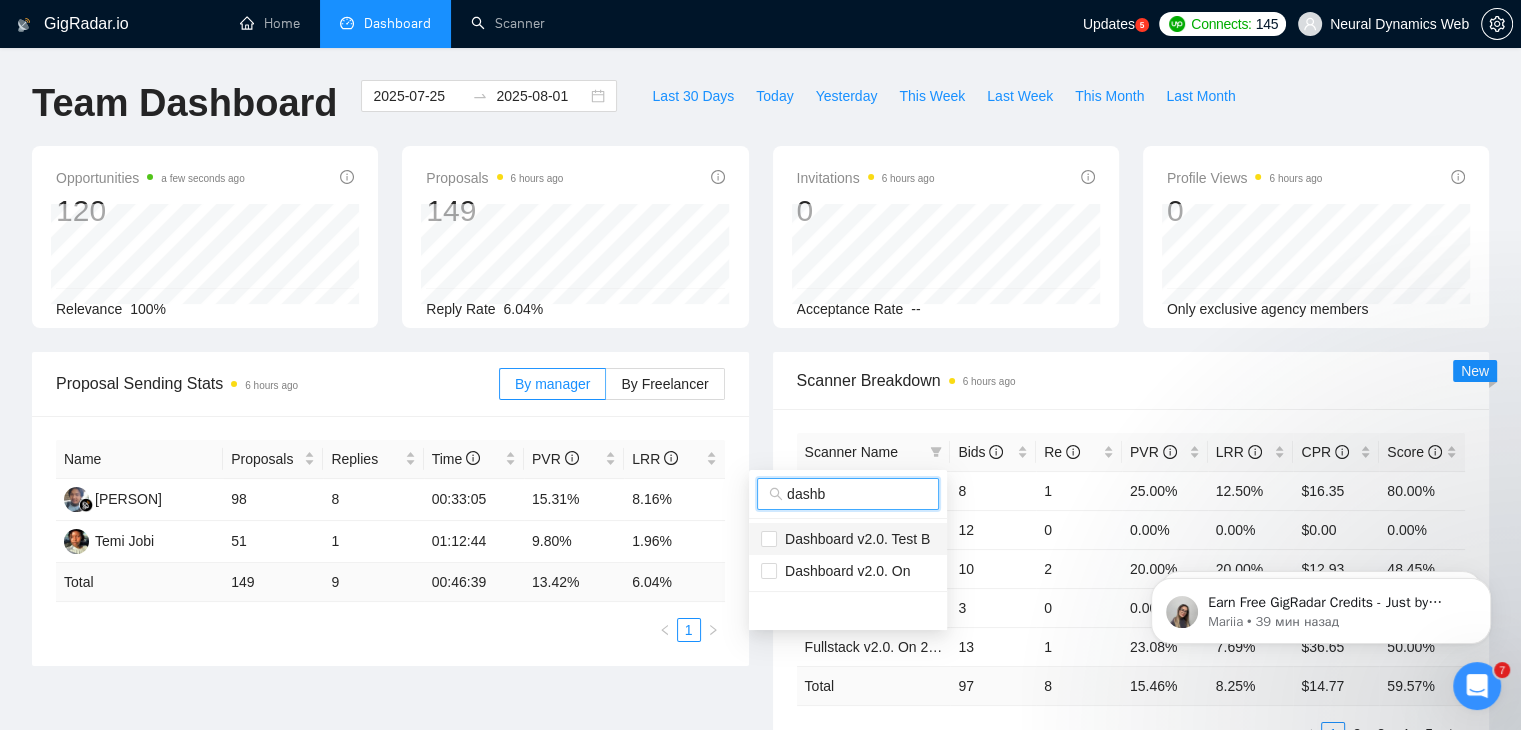 type on "dashb" 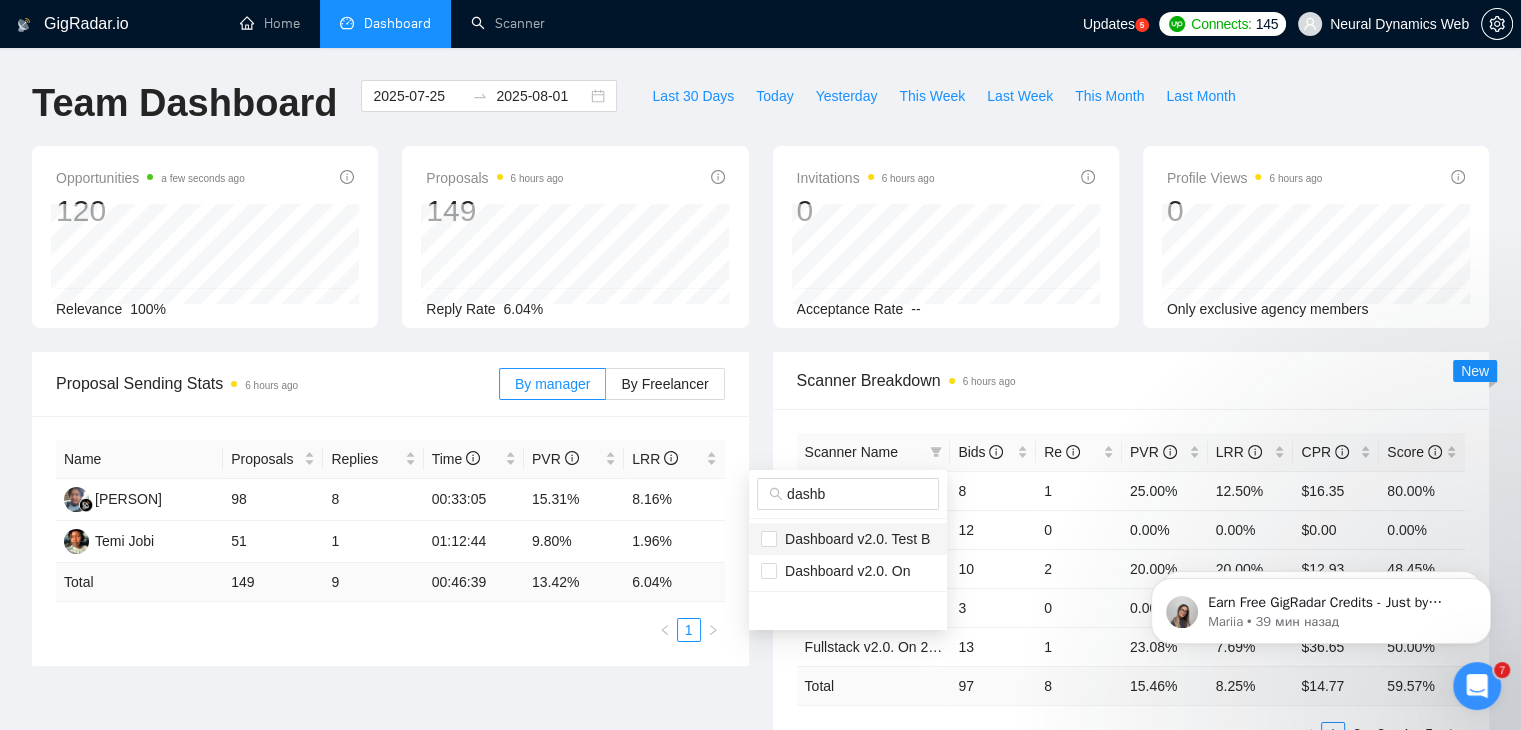 click on "Dashboard v2.0. Test B" at bounding box center (853, 539) 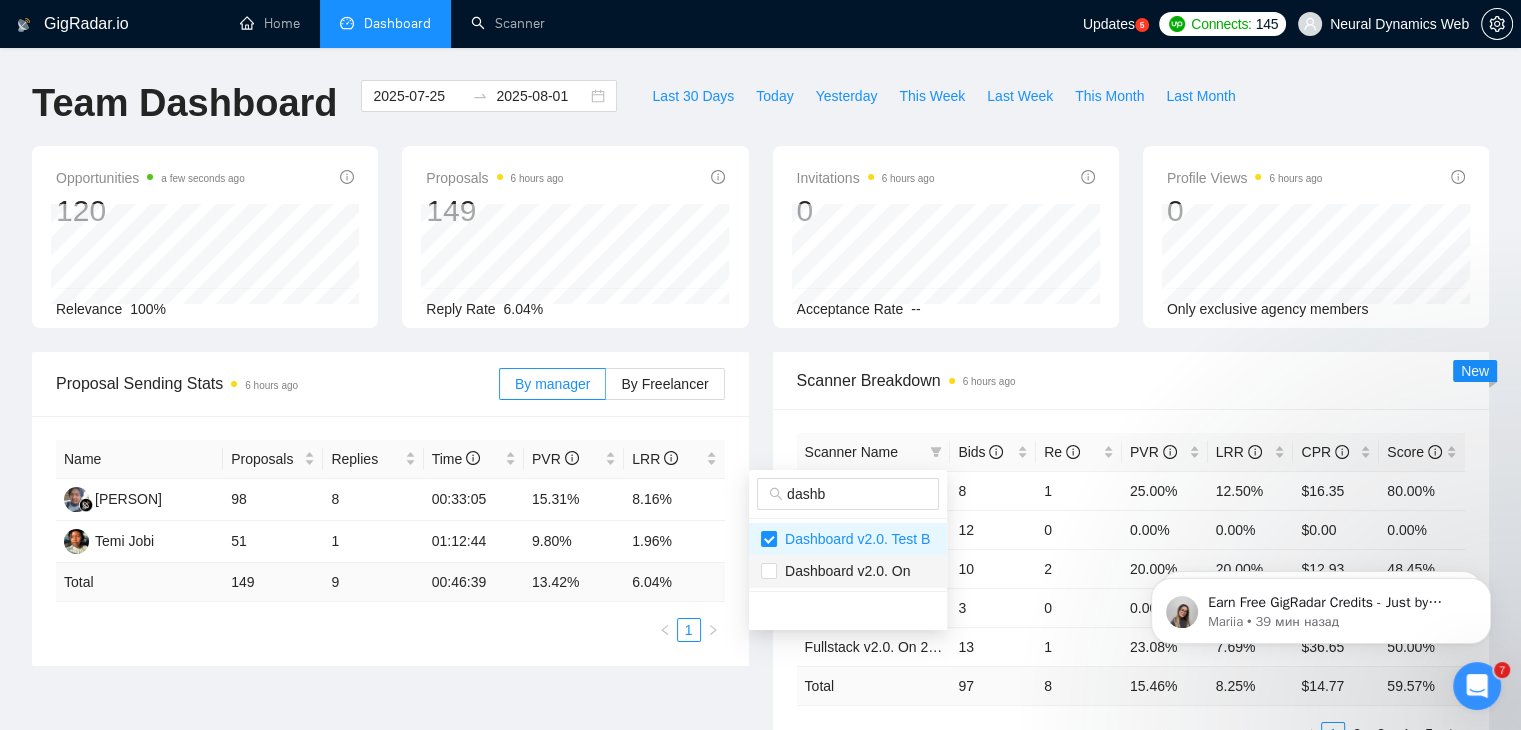 click on "Dashboard v2.0. On" at bounding box center (848, 571) 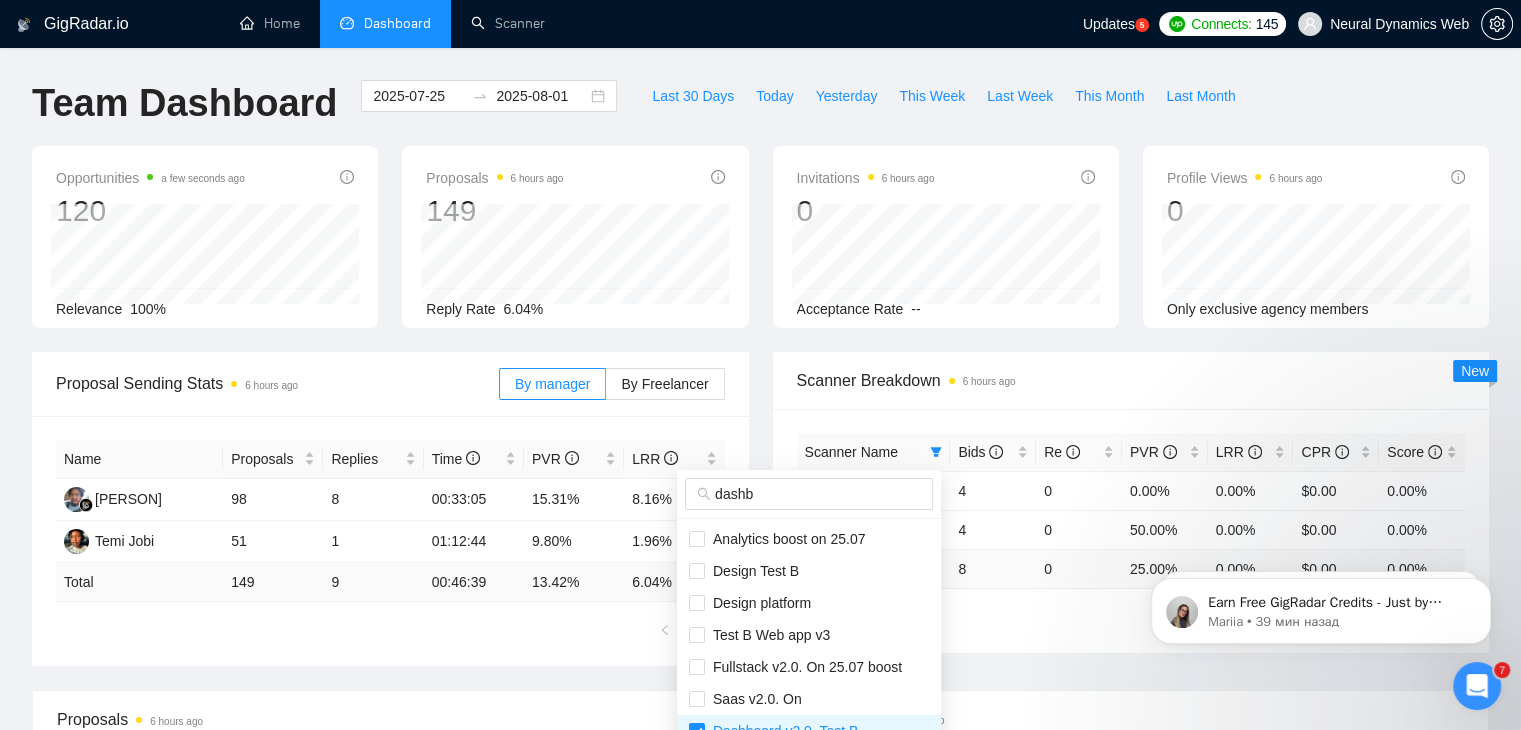 type 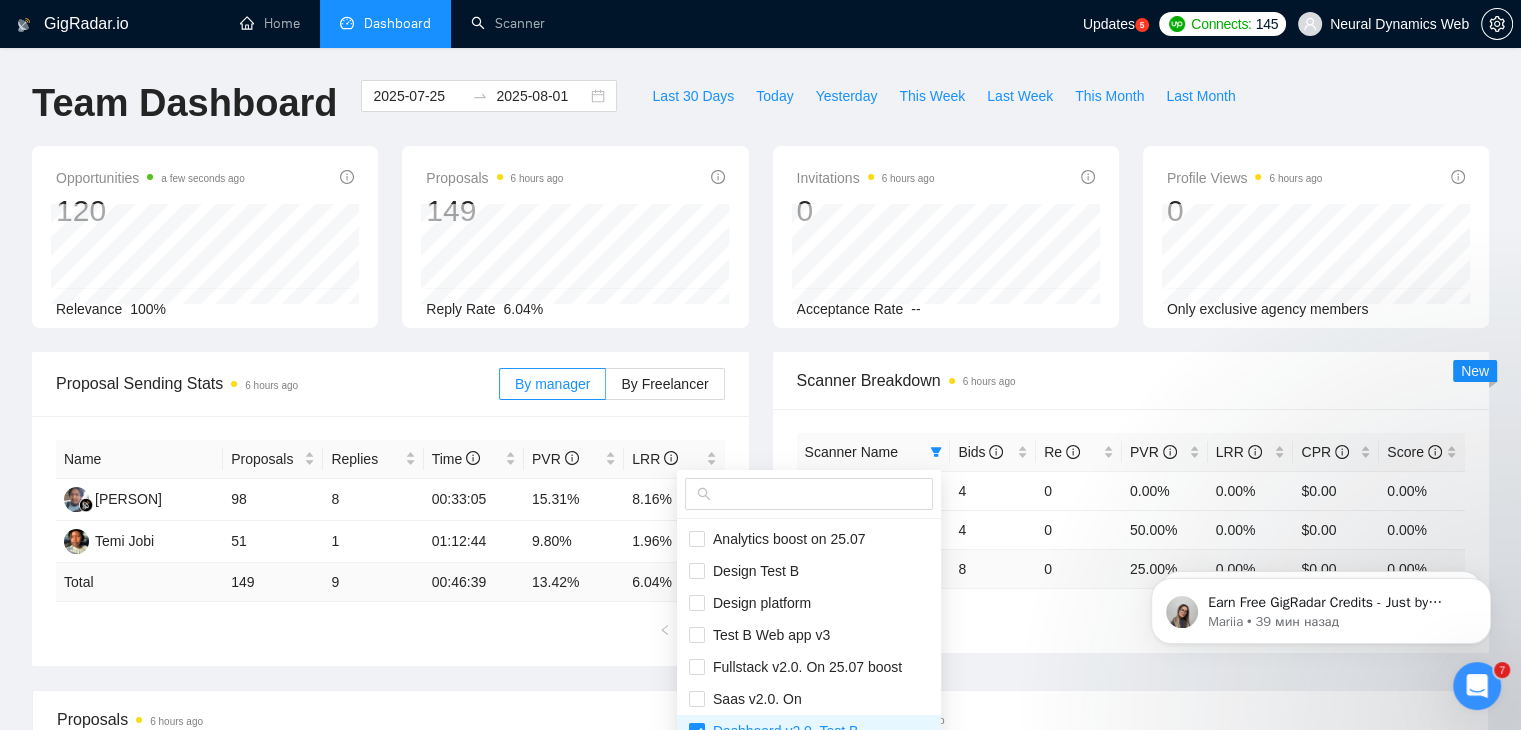 click on "Opportunities a few seconds ago 120   Relevance 100% Proposals 6 hours ago 149   Reply Rate 6.04% Invitations 6 hours ago 0   Acceptance Rate -- Profile Views 6 hours ago 0   Only exclusive agency members" at bounding box center [760, 249] 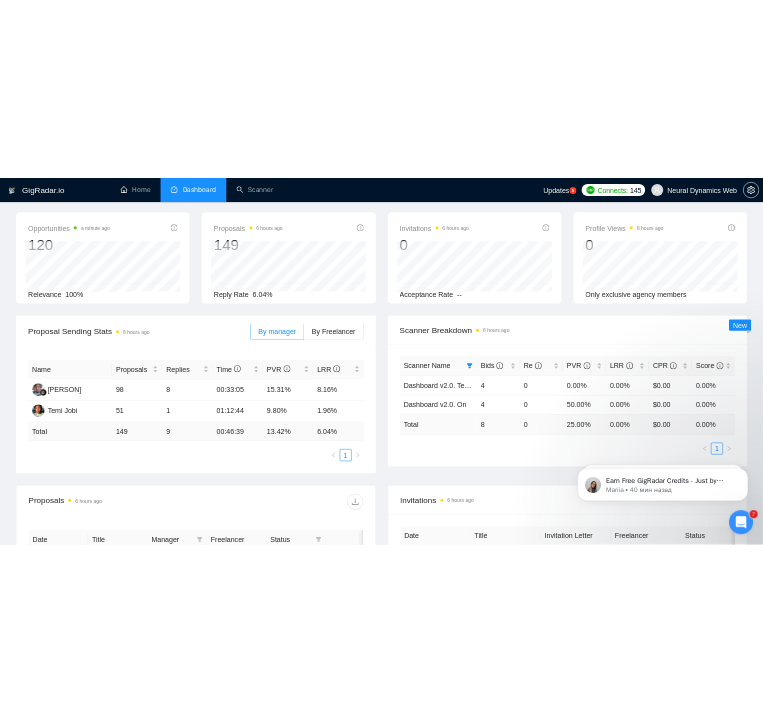 scroll, scrollTop: 0, scrollLeft: 0, axis: both 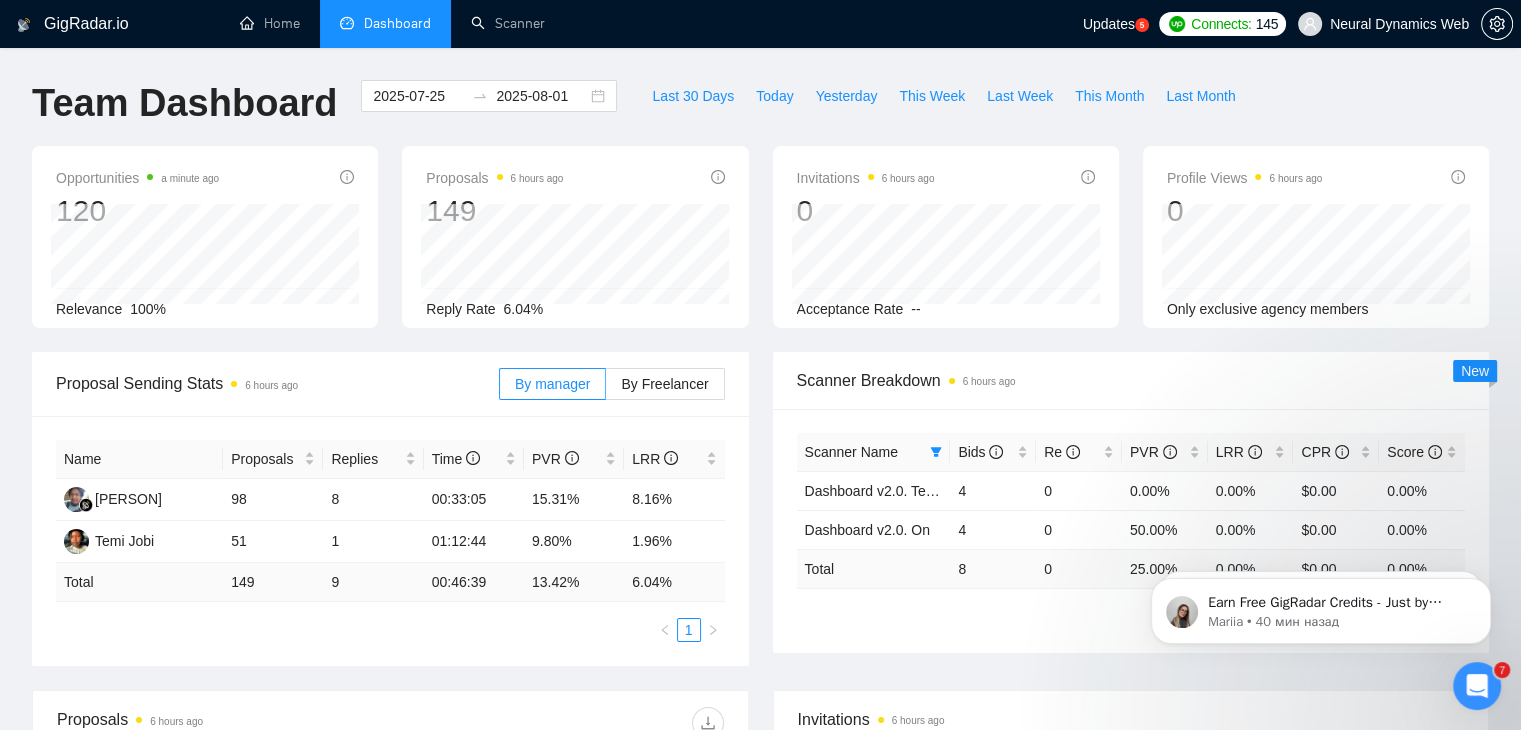 click on "Last 30 Days Today Yesterday This Week Last Week This Month Last Month" at bounding box center (943, 113) 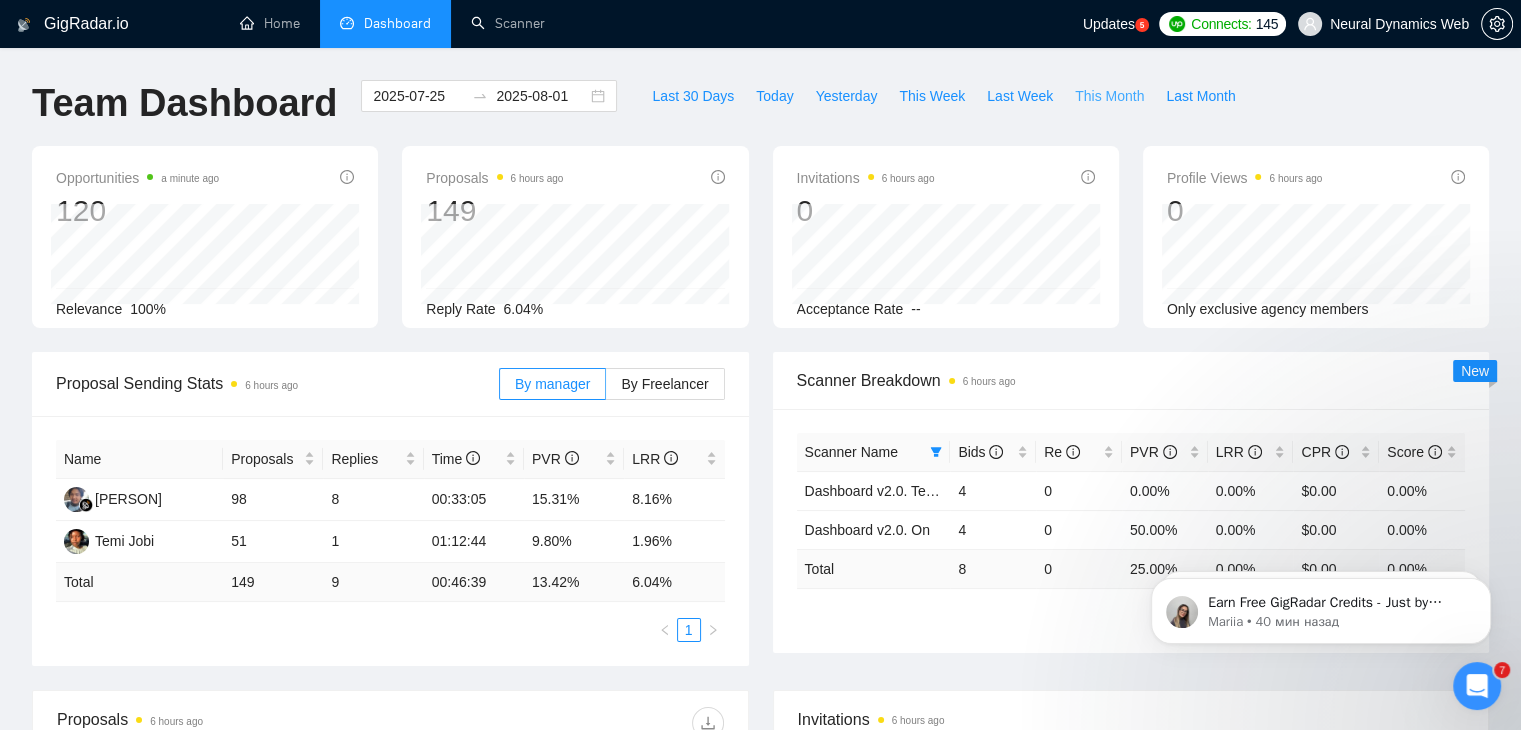click on "This Month" at bounding box center (1109, 96) 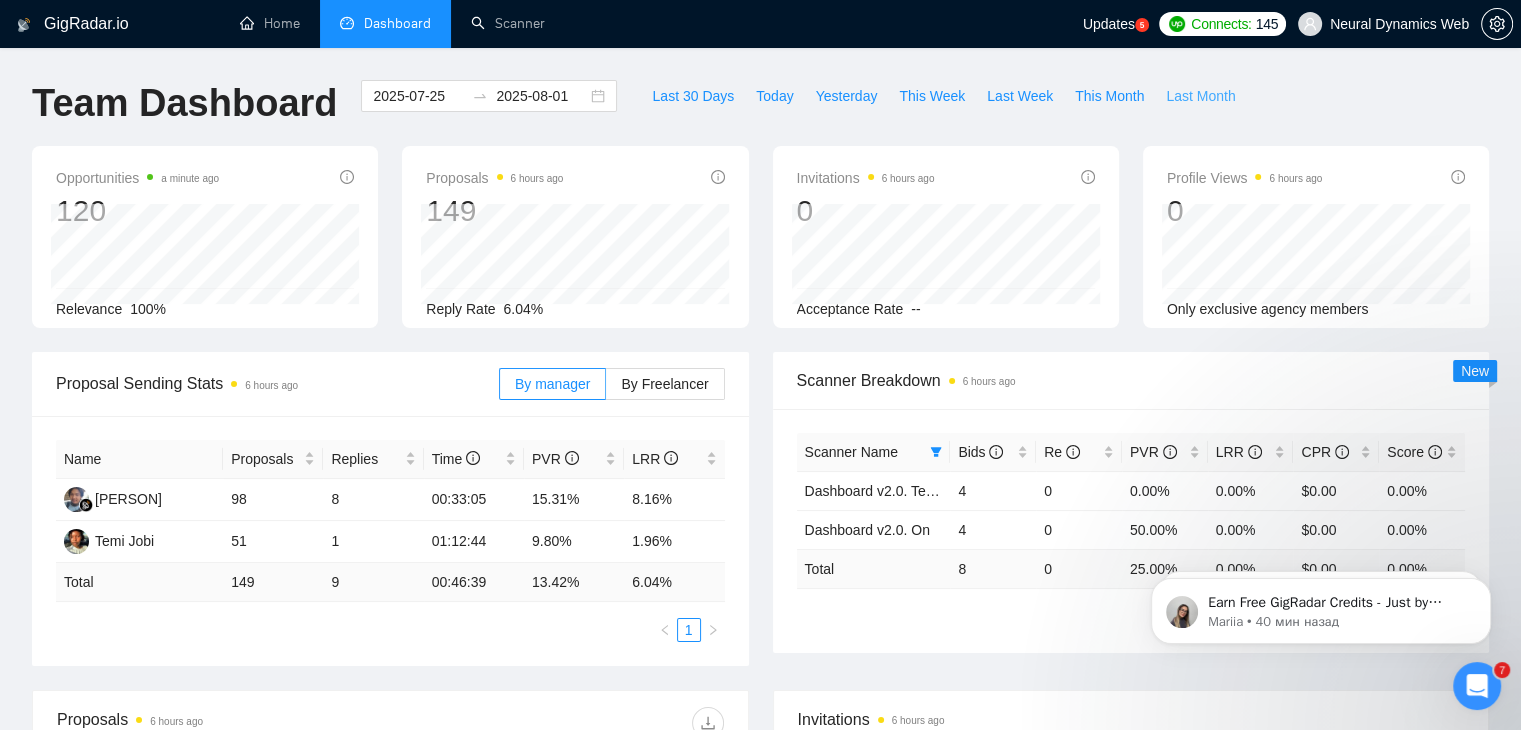 click on "Last Month" at bounding box center (1200, 96) 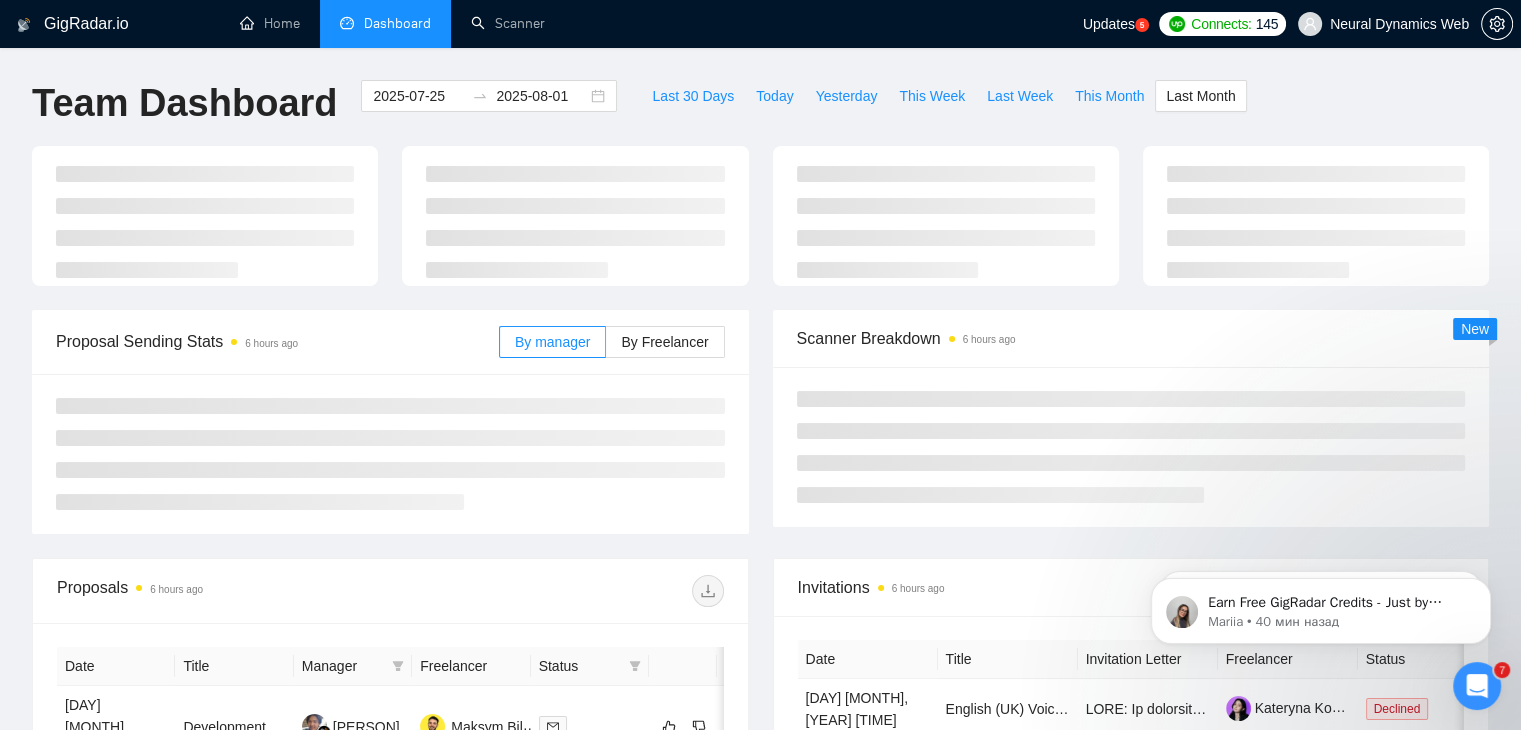 type on "2025-07-01" 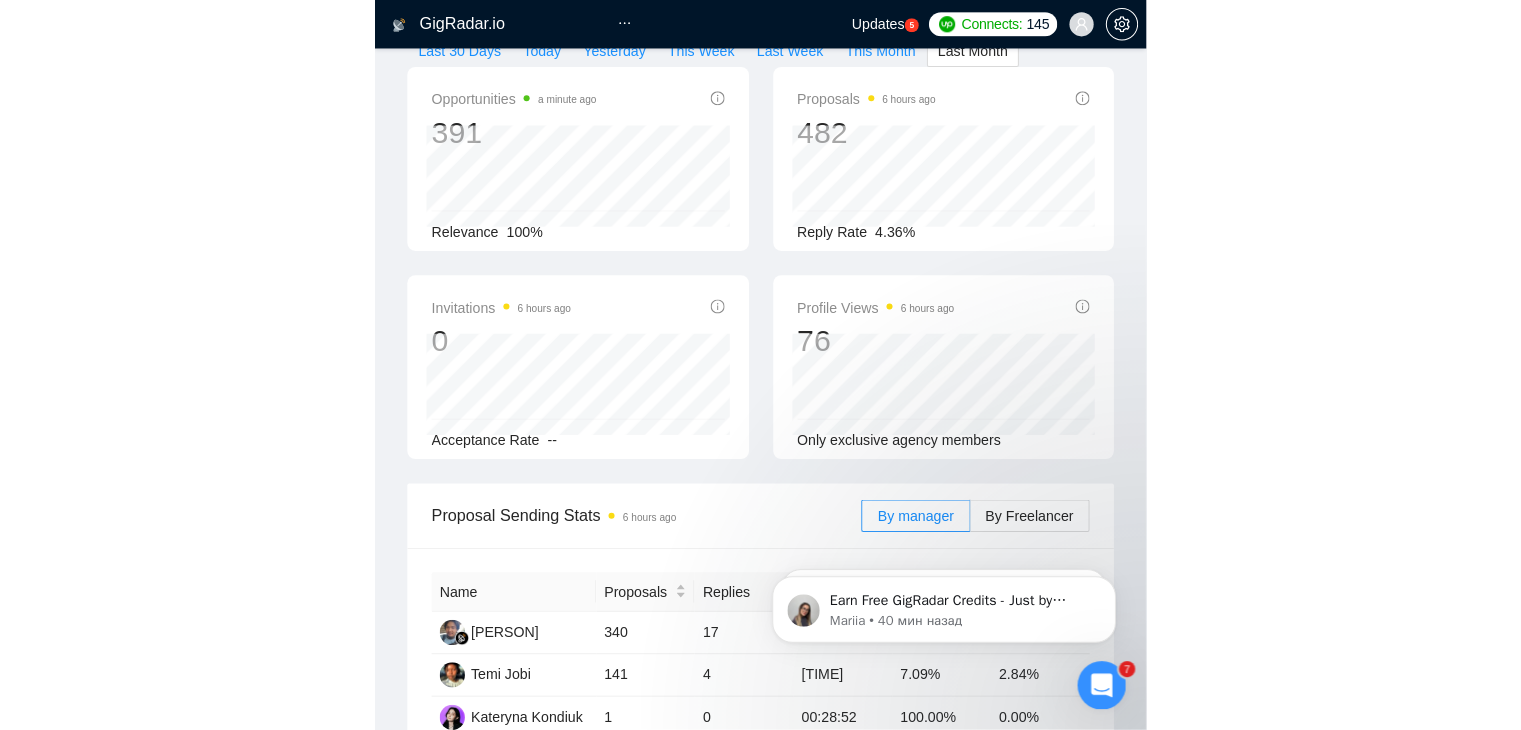 scroll, scrollTop: 128, scrollLeft: 0, axis: vertical 